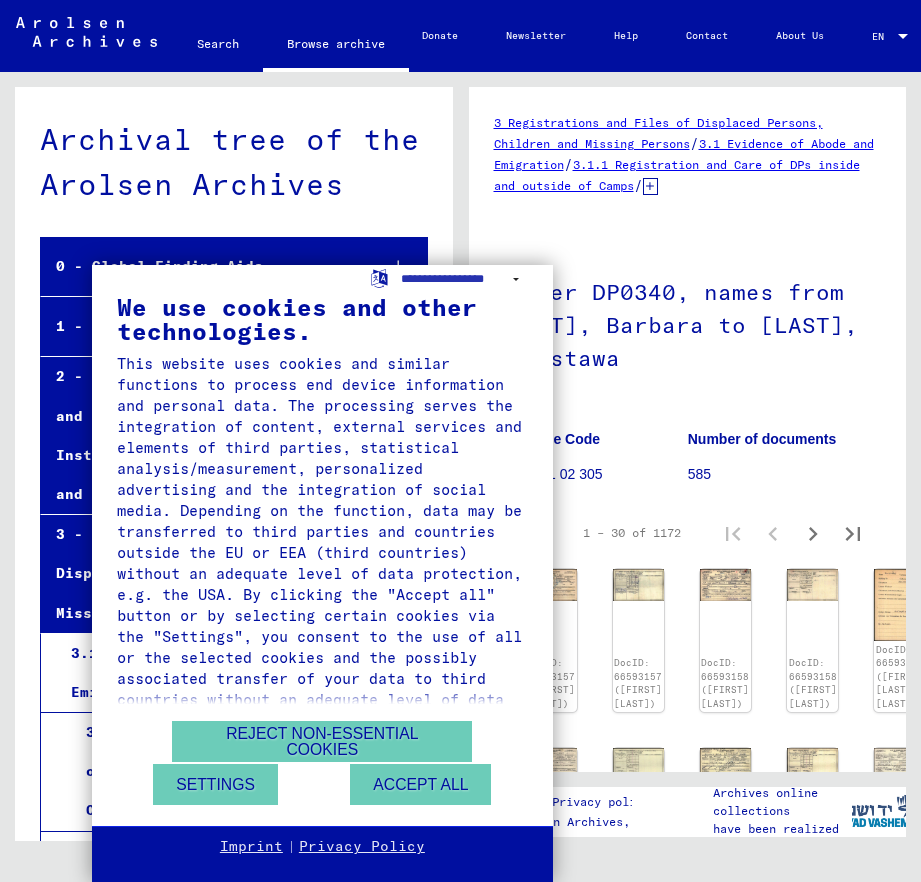 scroll, scrollTop: 0, scrollLeft: 0, axis: both 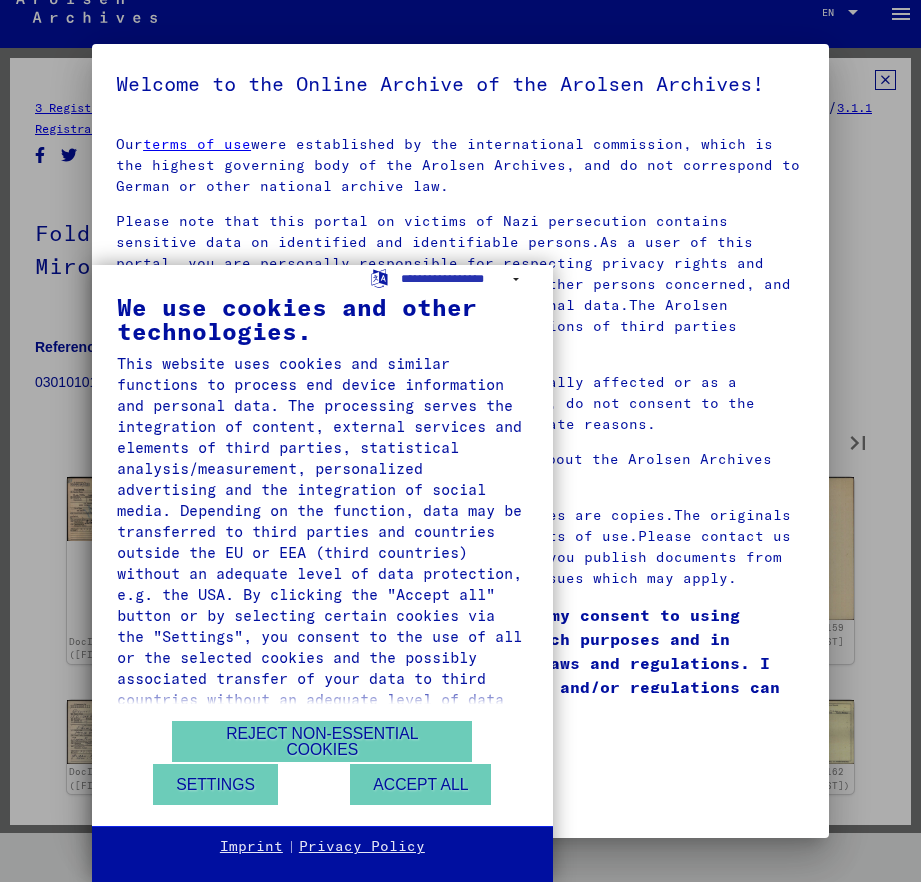 type on "*" 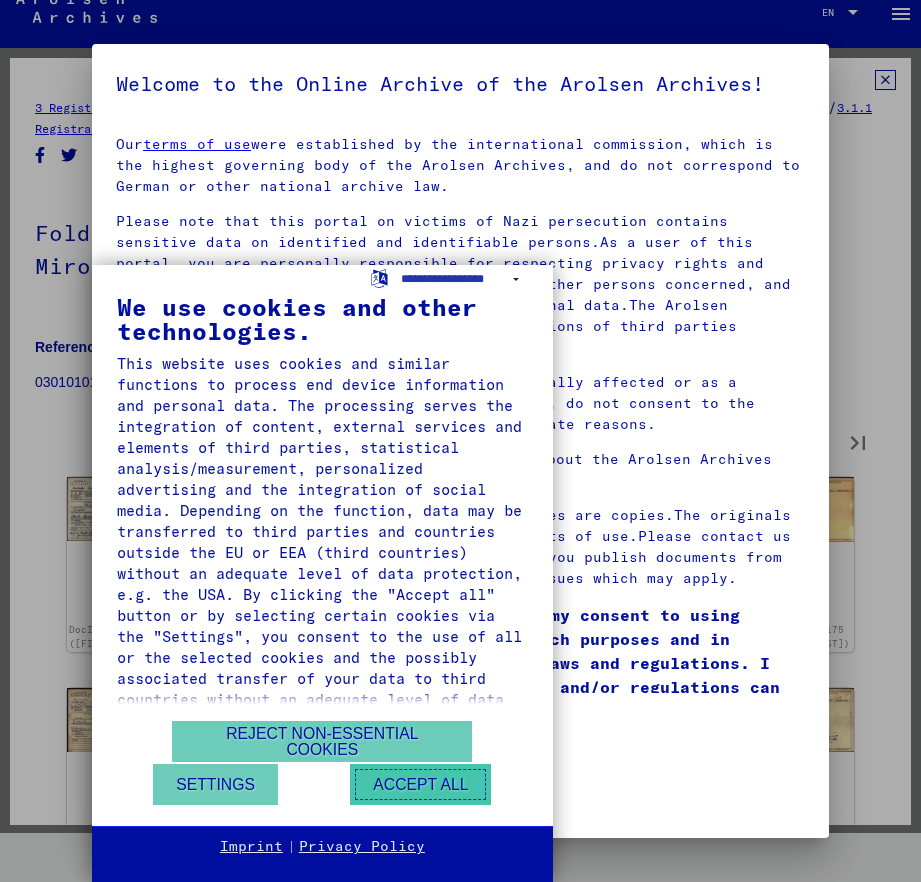 click on "Accept all" at bounding box center [420, 784] 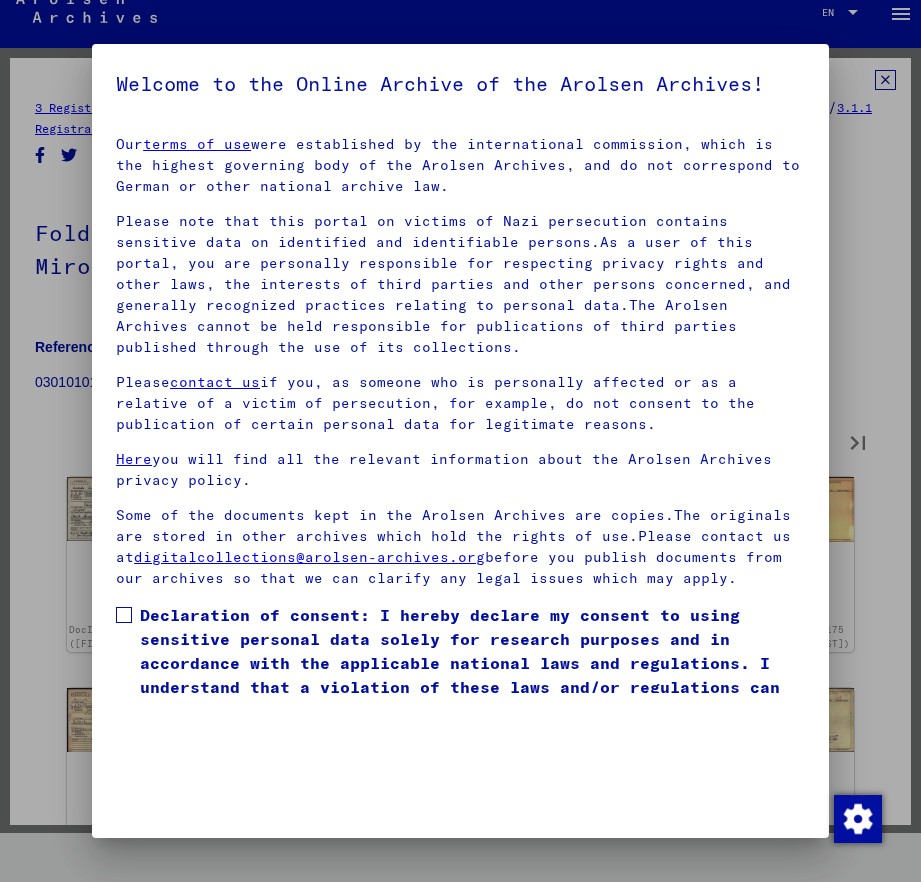 click on "Declaration of consent: I hereby declare my consent to using sensitive personal data solely for research purposes and in accordance with the applicable national laws and regulations. I understand that a violation of these laws and/or regulations can result in criminal proceedings." at bounding box center (472, 663) 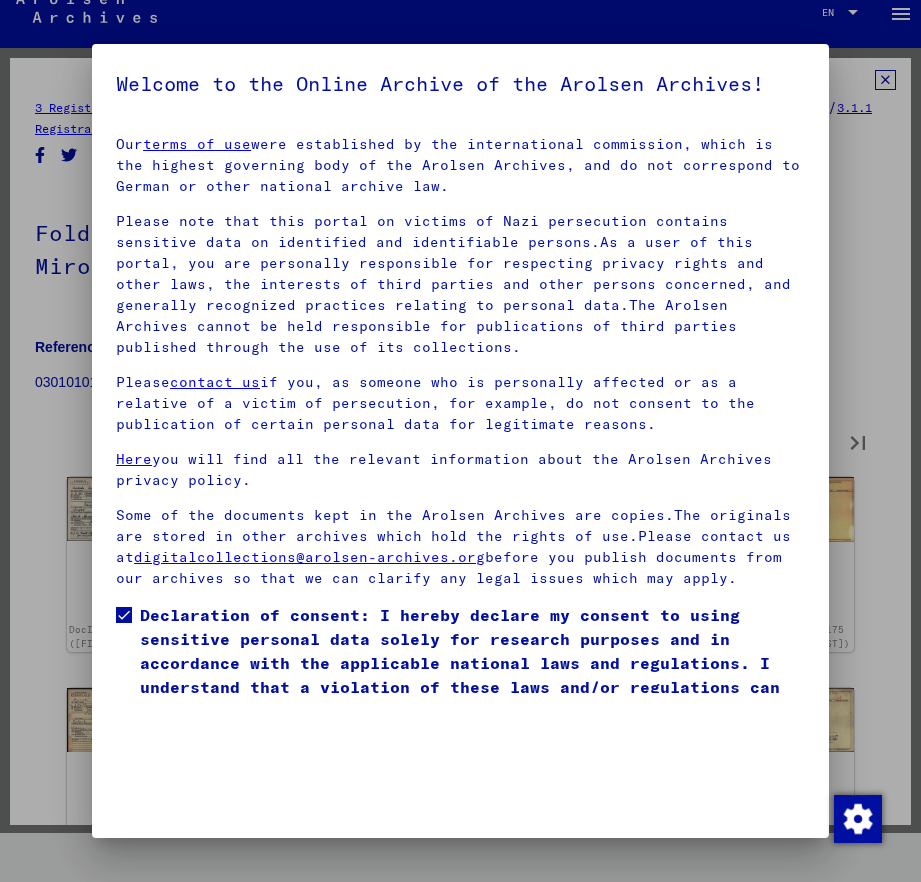 scroll, scrollTop: 88, scrollLeft: 0, axis: vertical 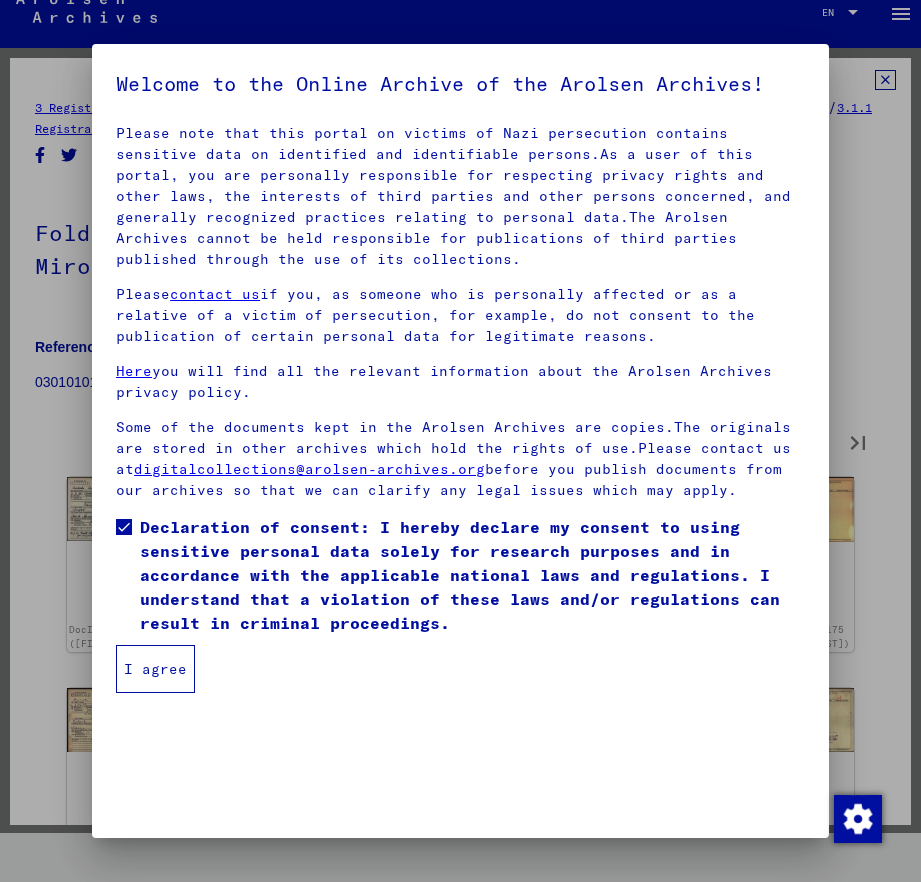 click on "I agree" at bounding box center (155, 669) 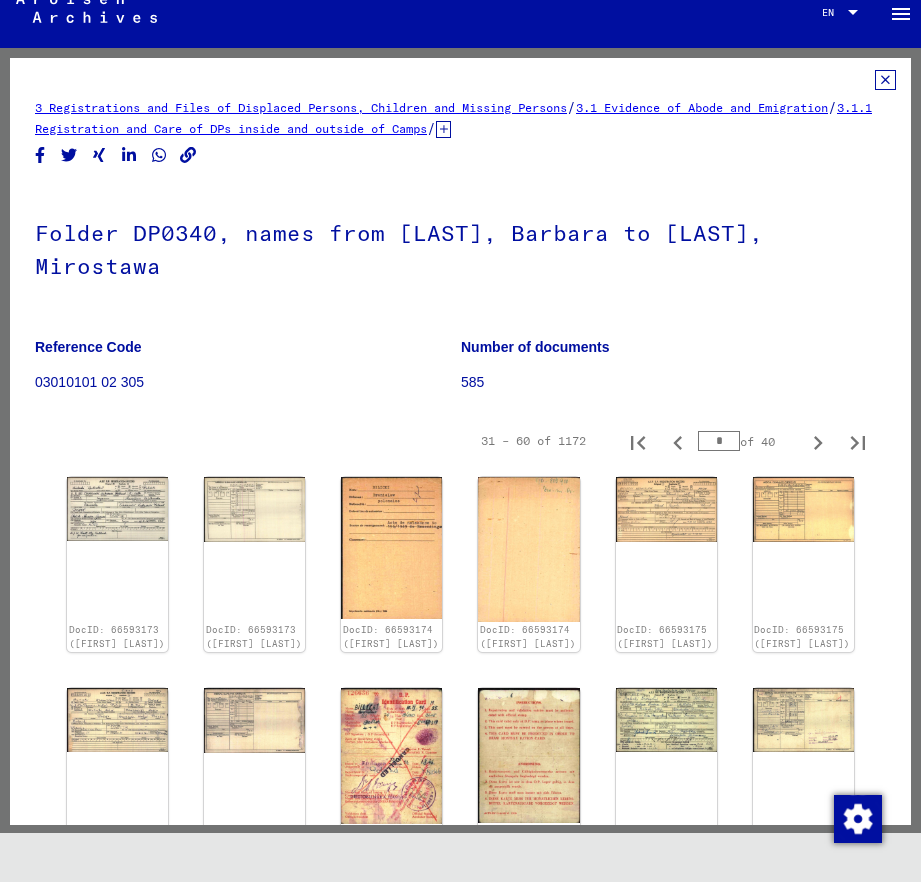 type on "*" 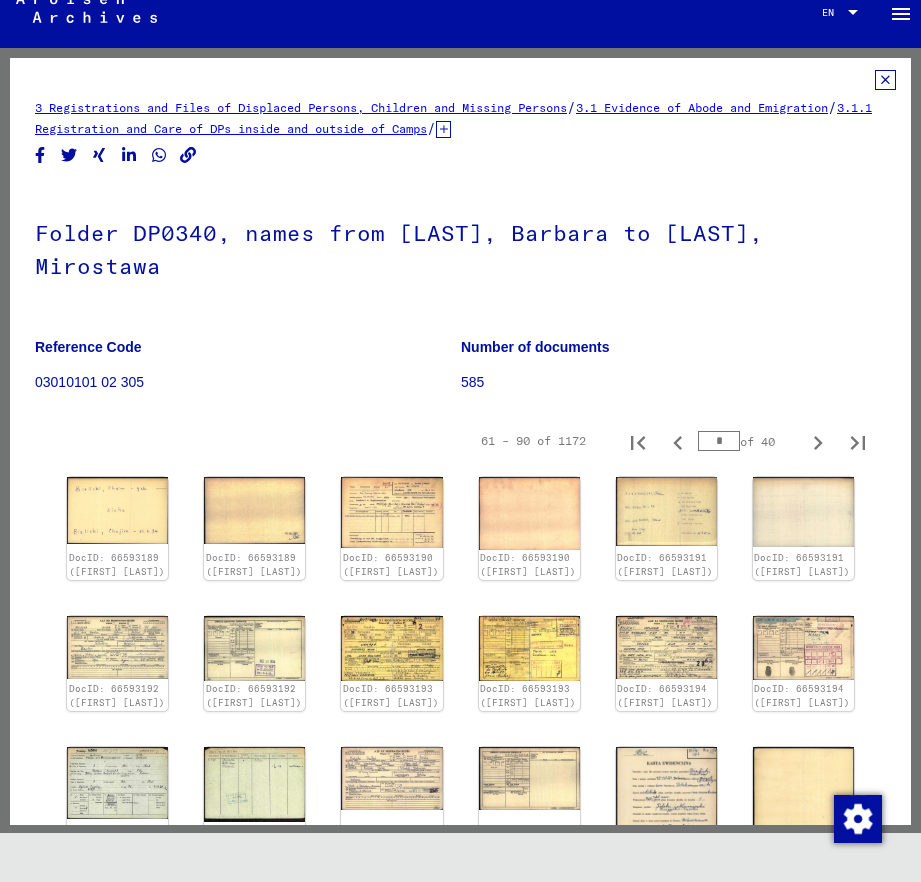 type on "*" 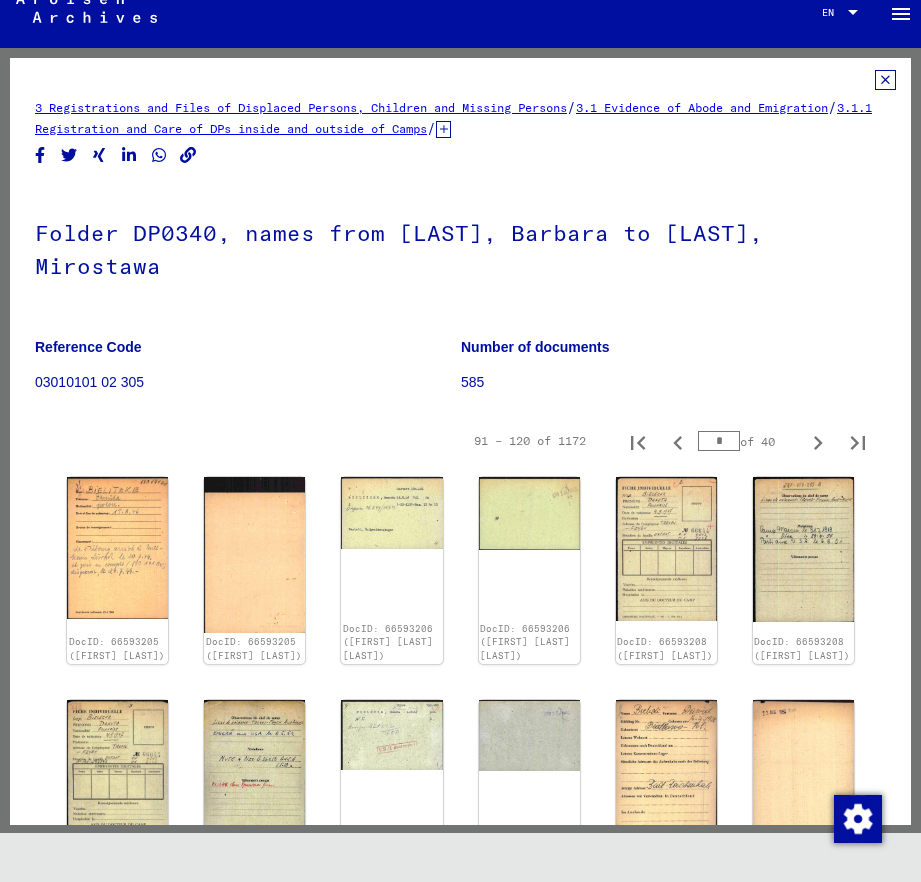 type on "*" 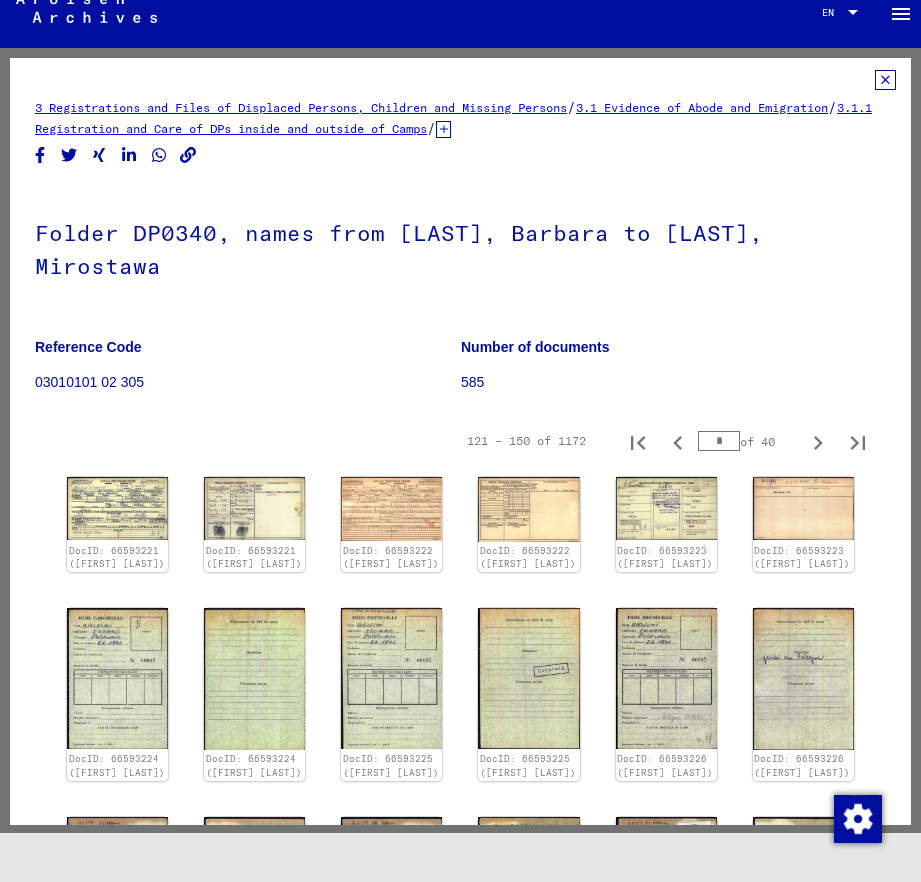type on "*" 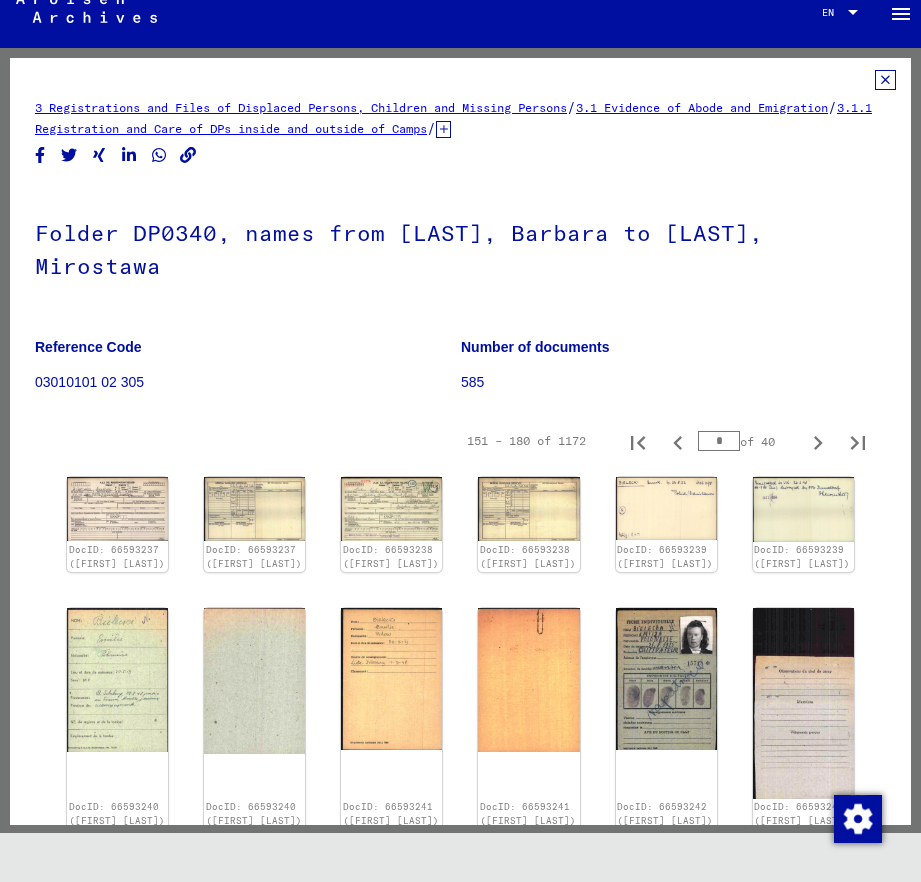 type on "*" 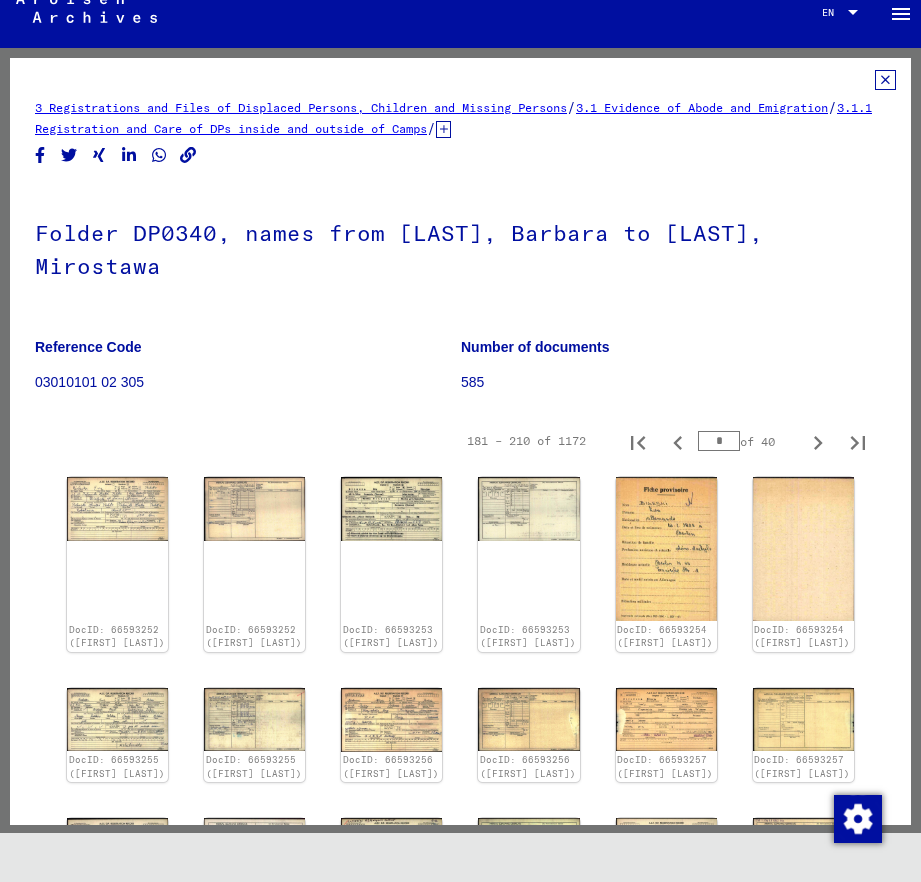 type on "*" 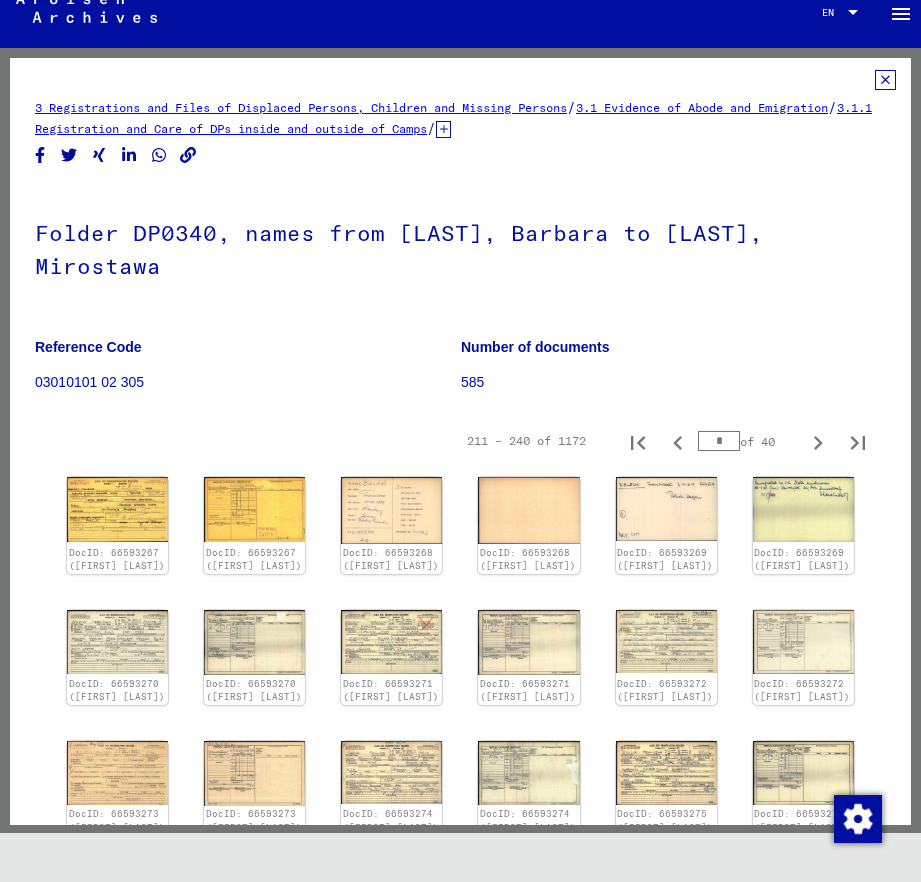type on "*" 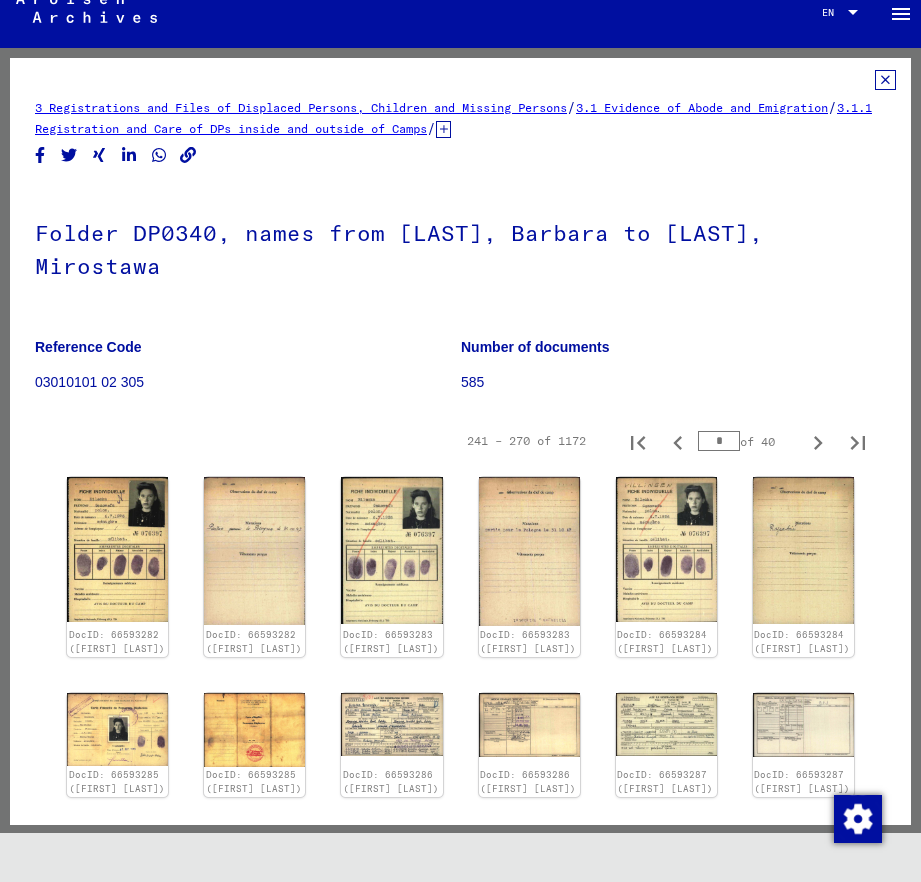 type on "**" 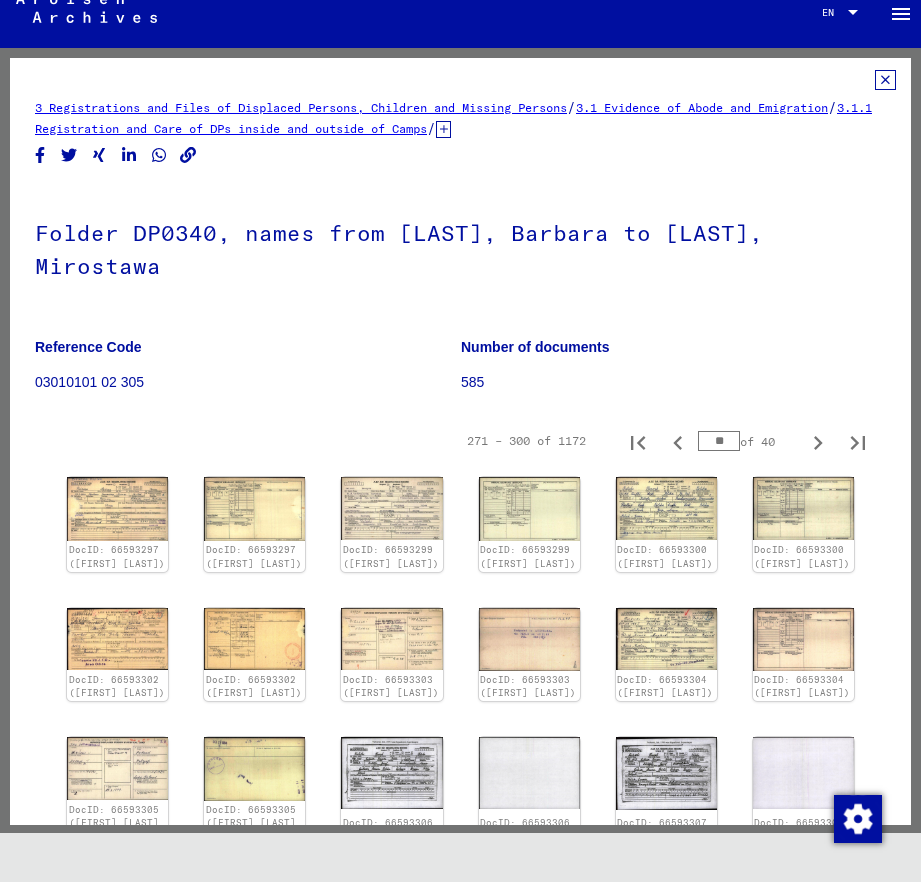 type on "**" 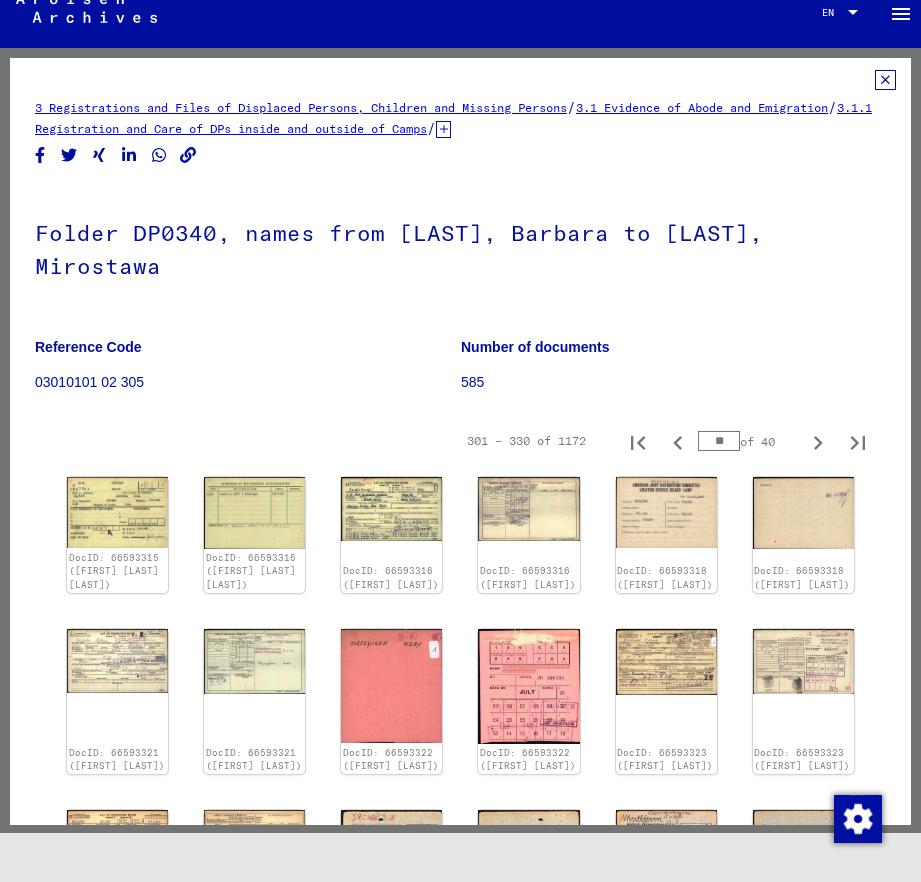 type on "**" 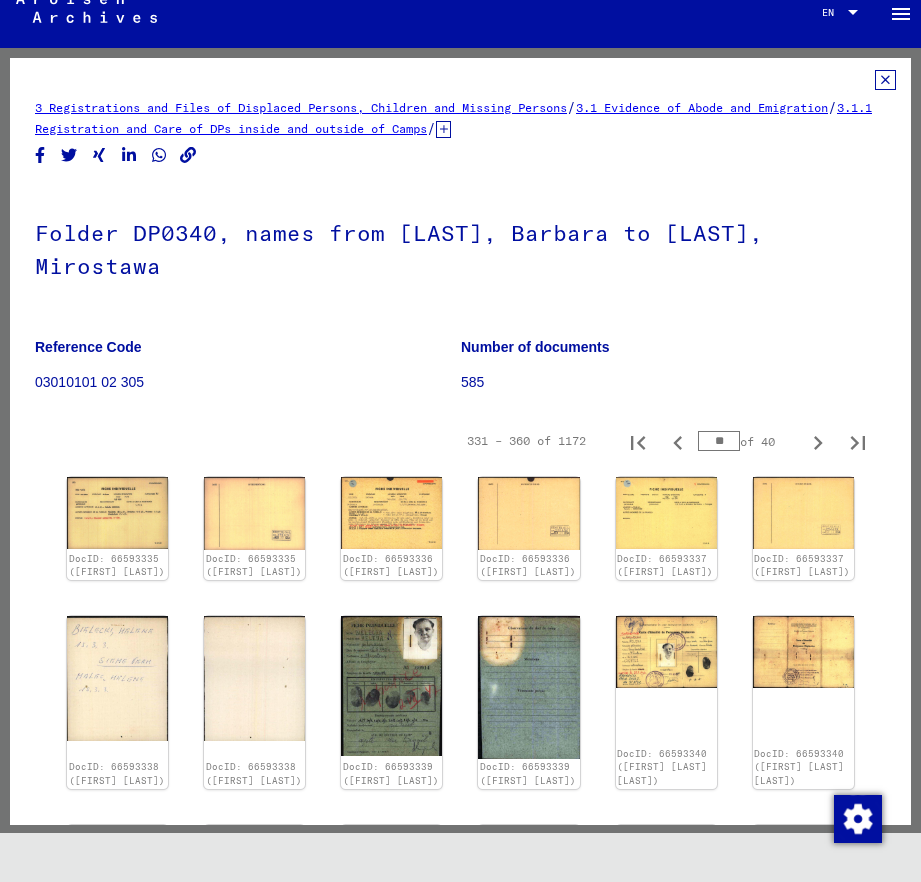 type on "**" 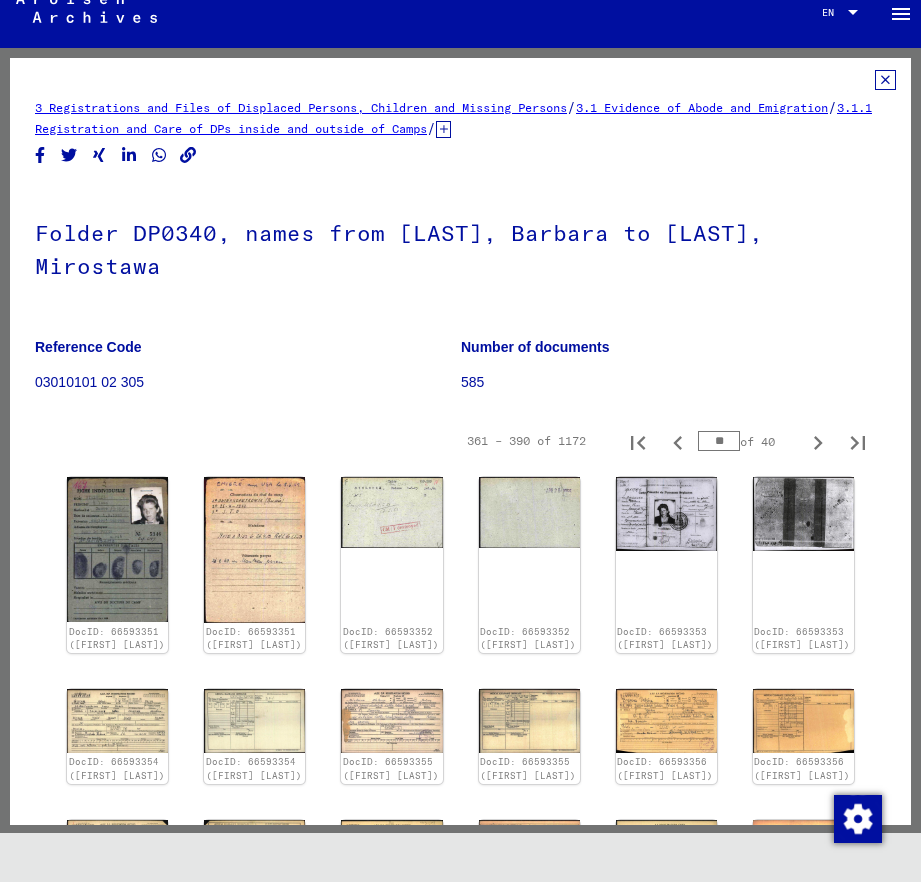type on "**" 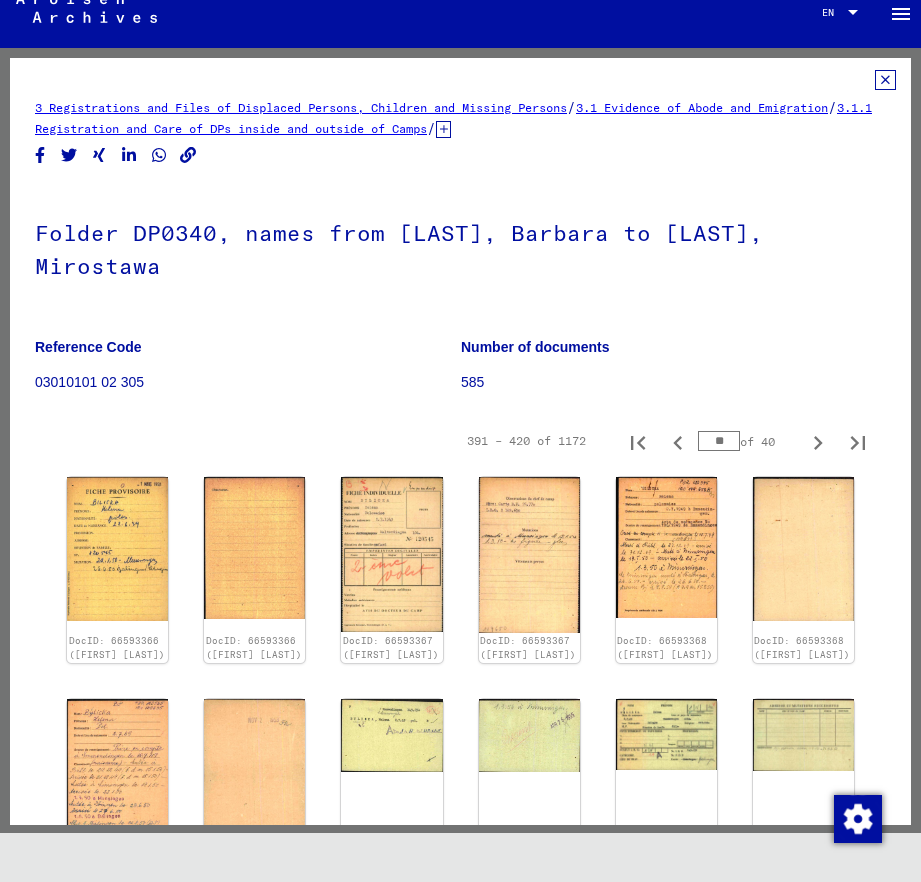 type on "**" 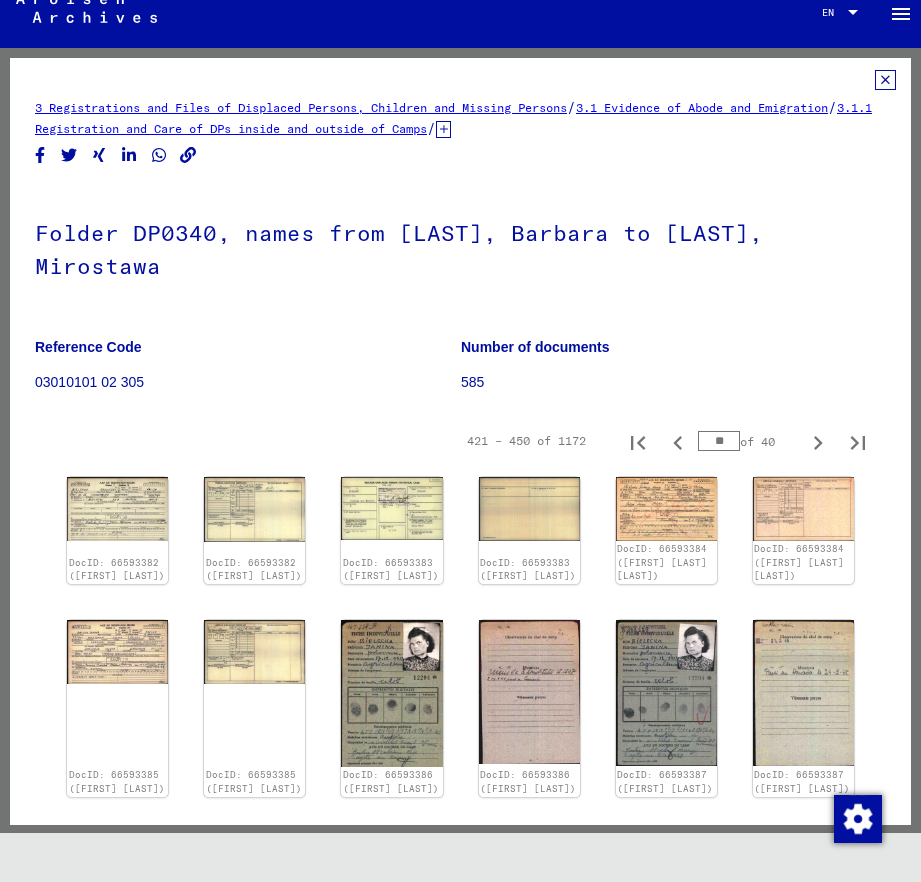 type on "**" 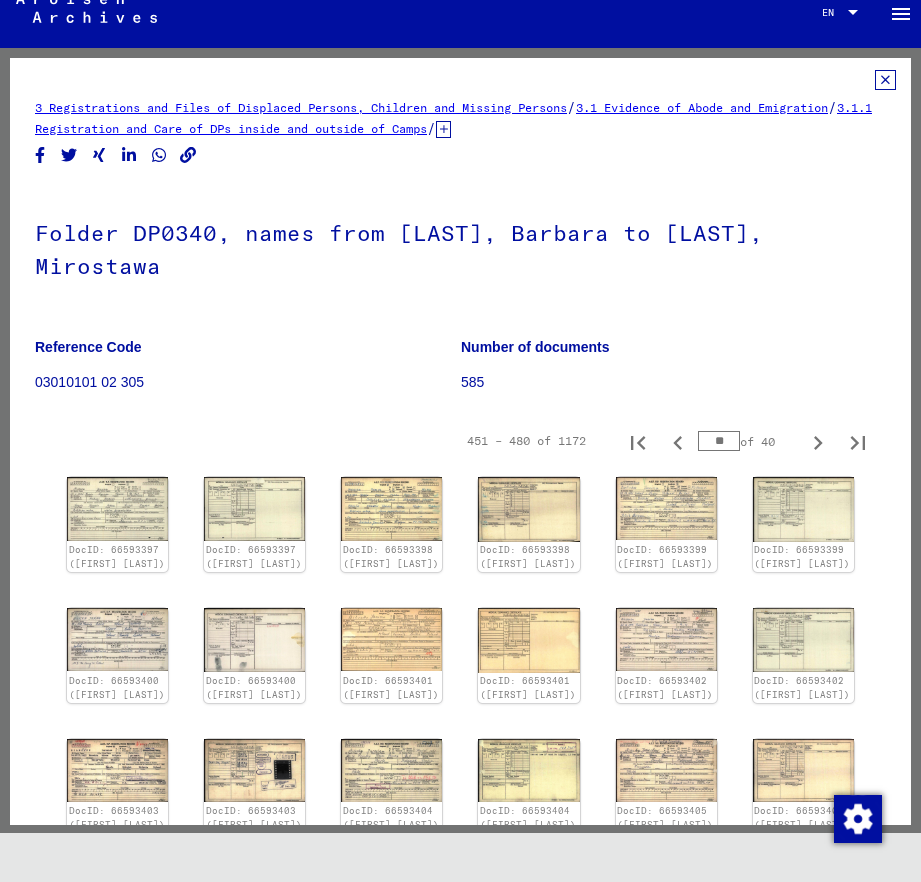type on "**" 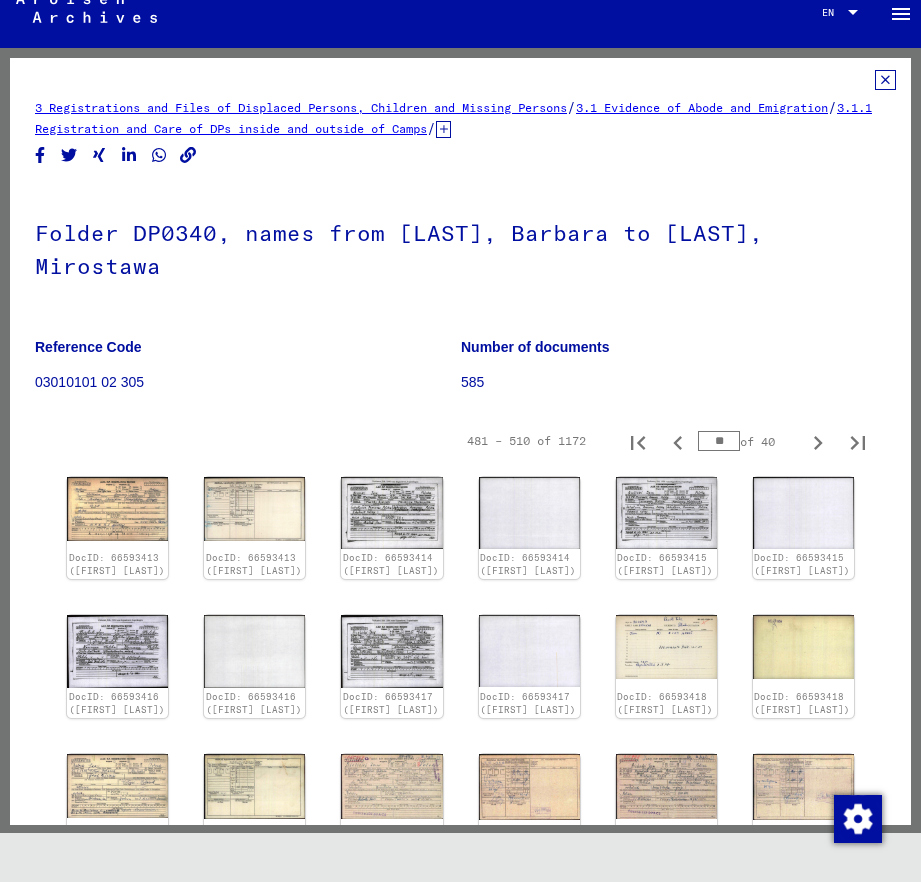 type on "**" 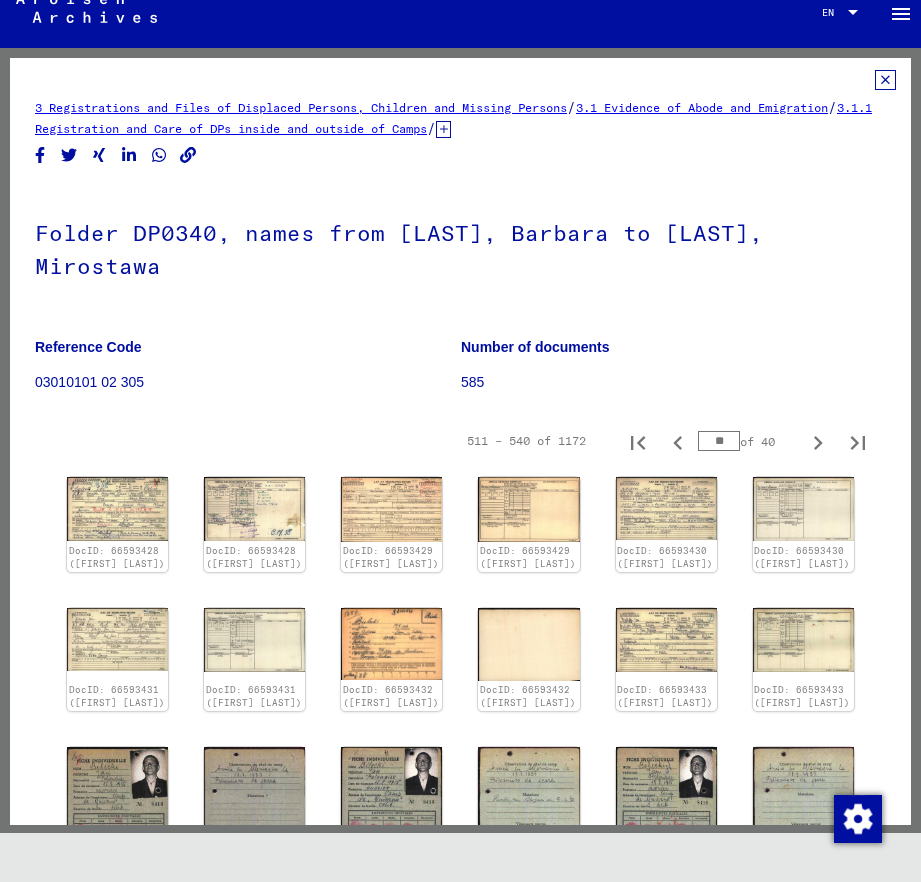 type on "**" 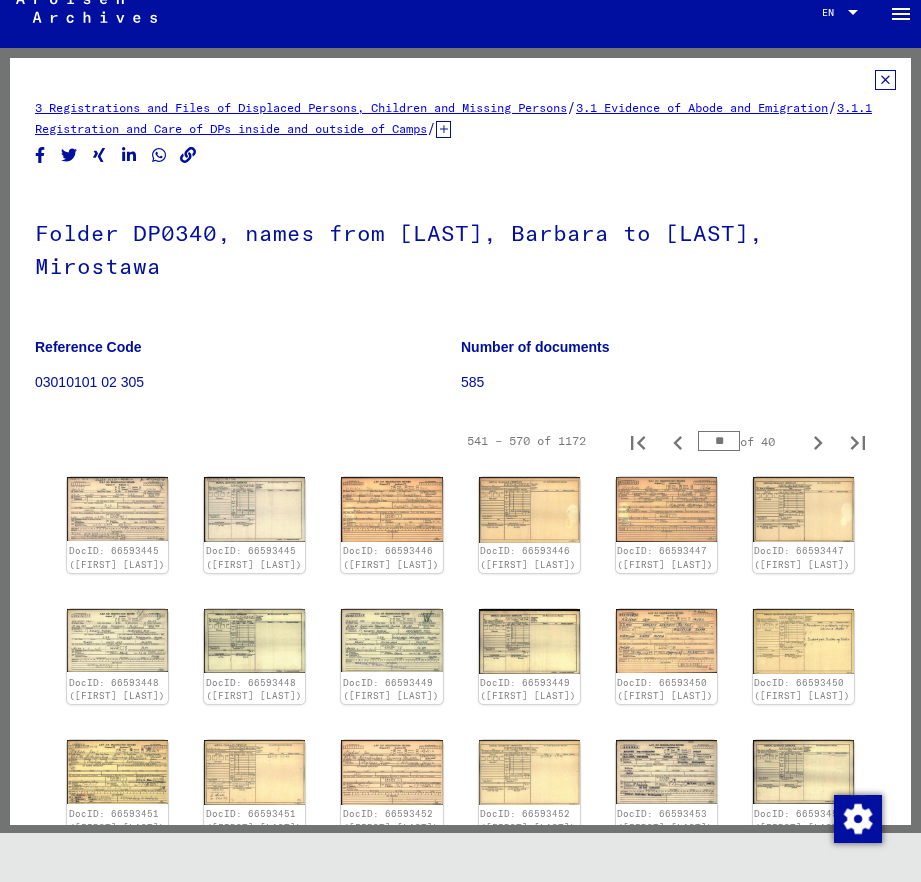 type on "**" 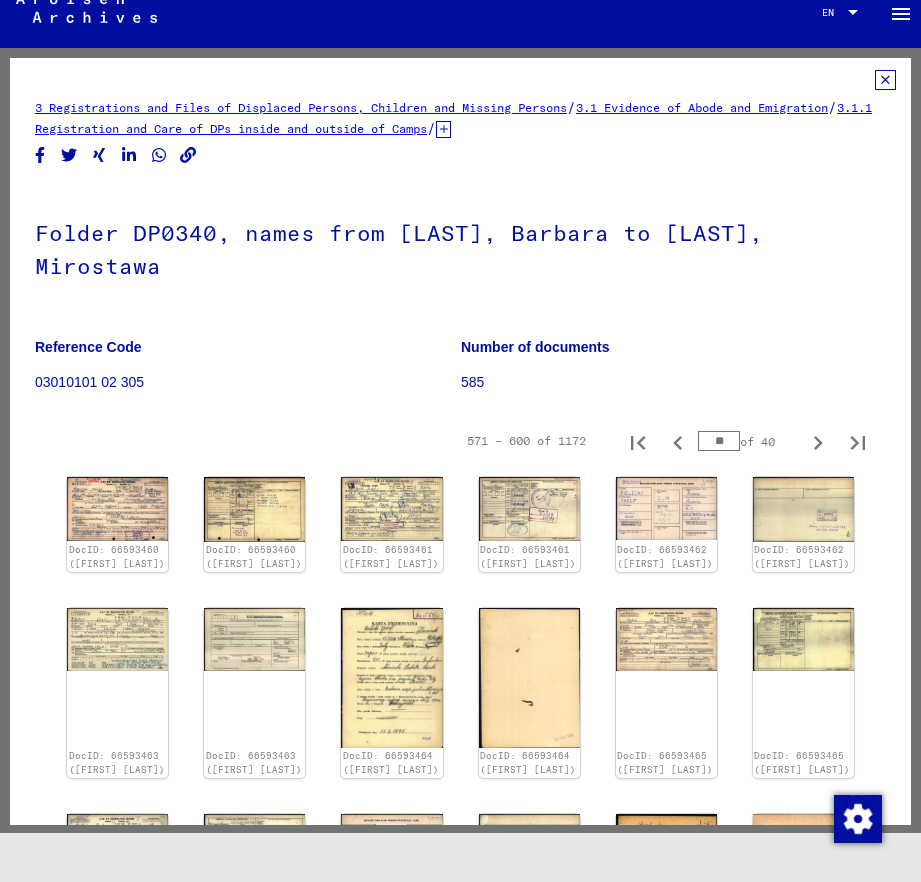 type on "**" 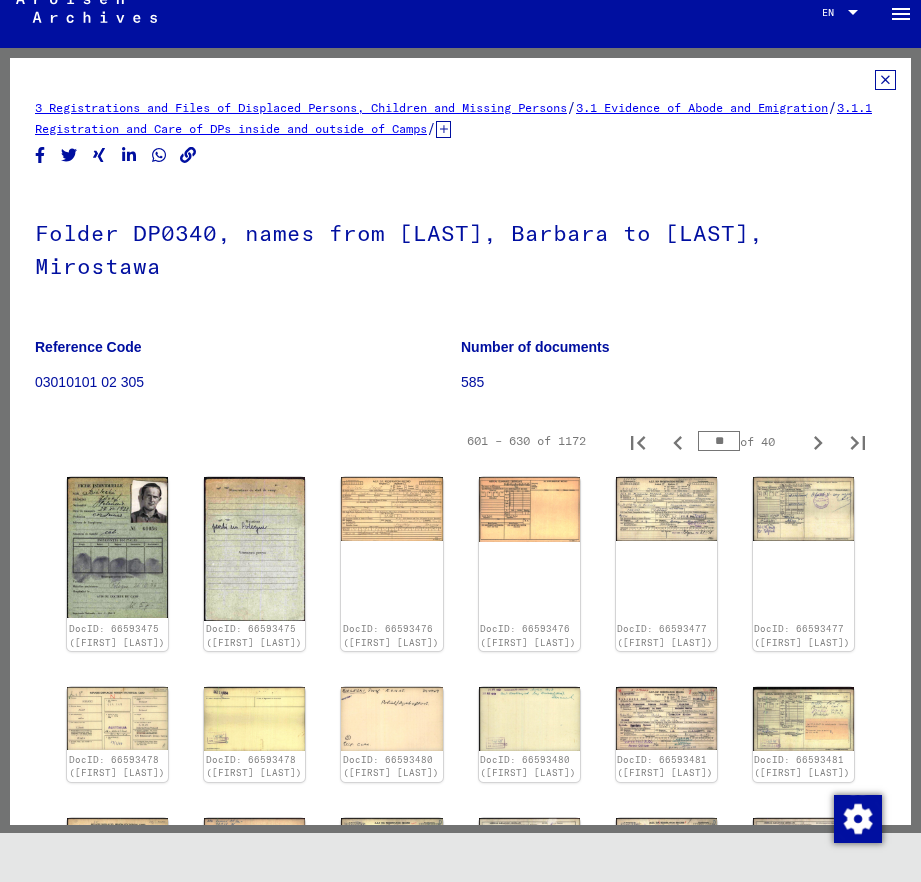 type on "**" 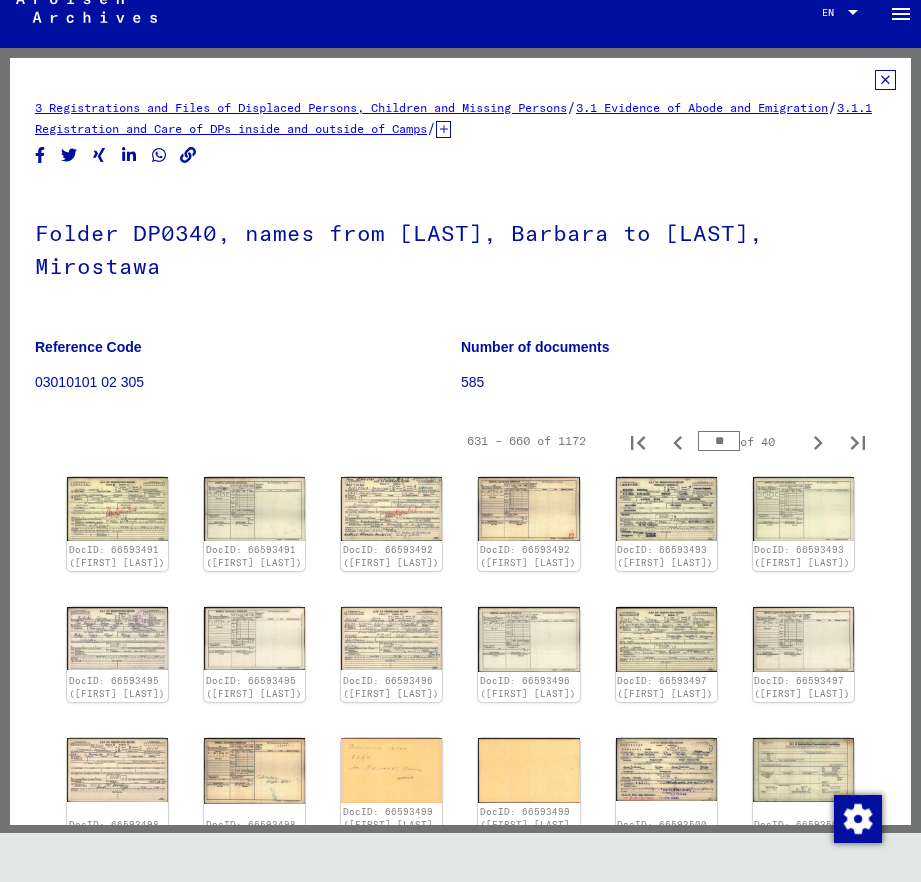 type on "**" 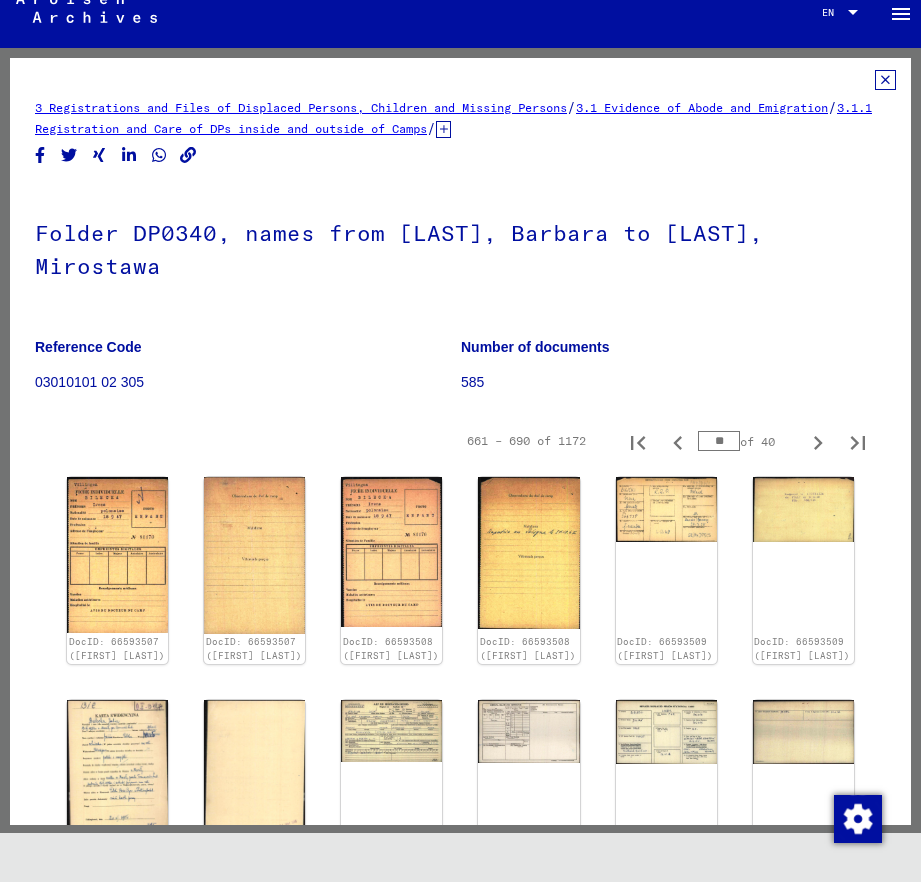 type on "**" 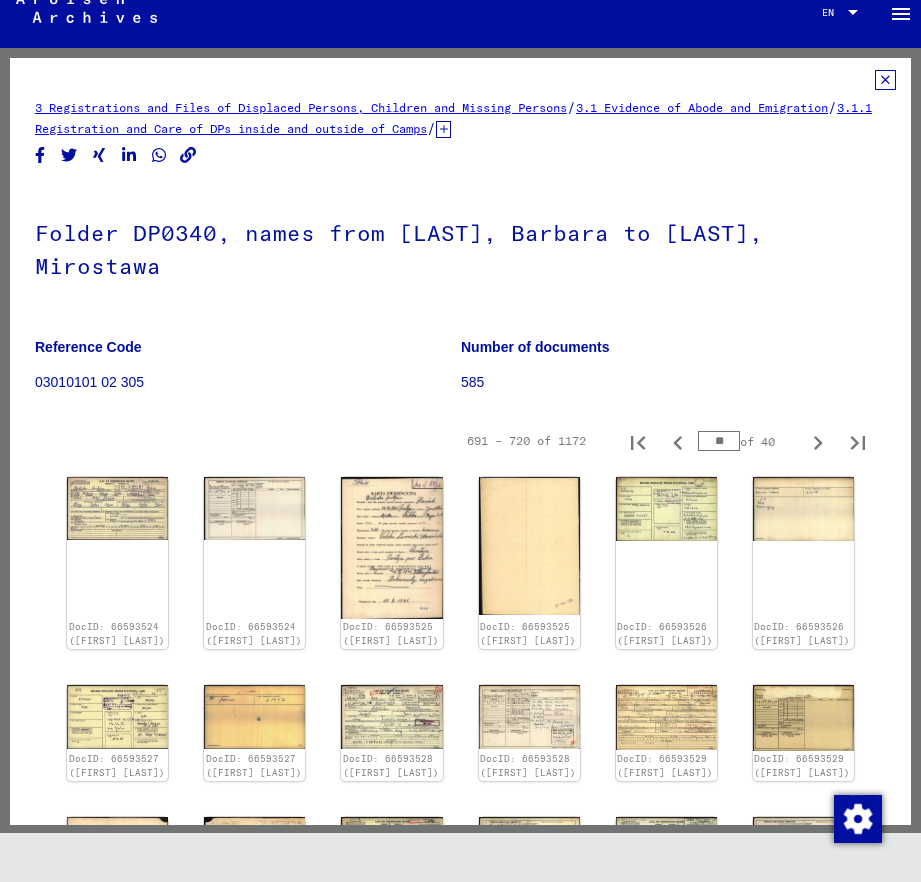 type on "**" 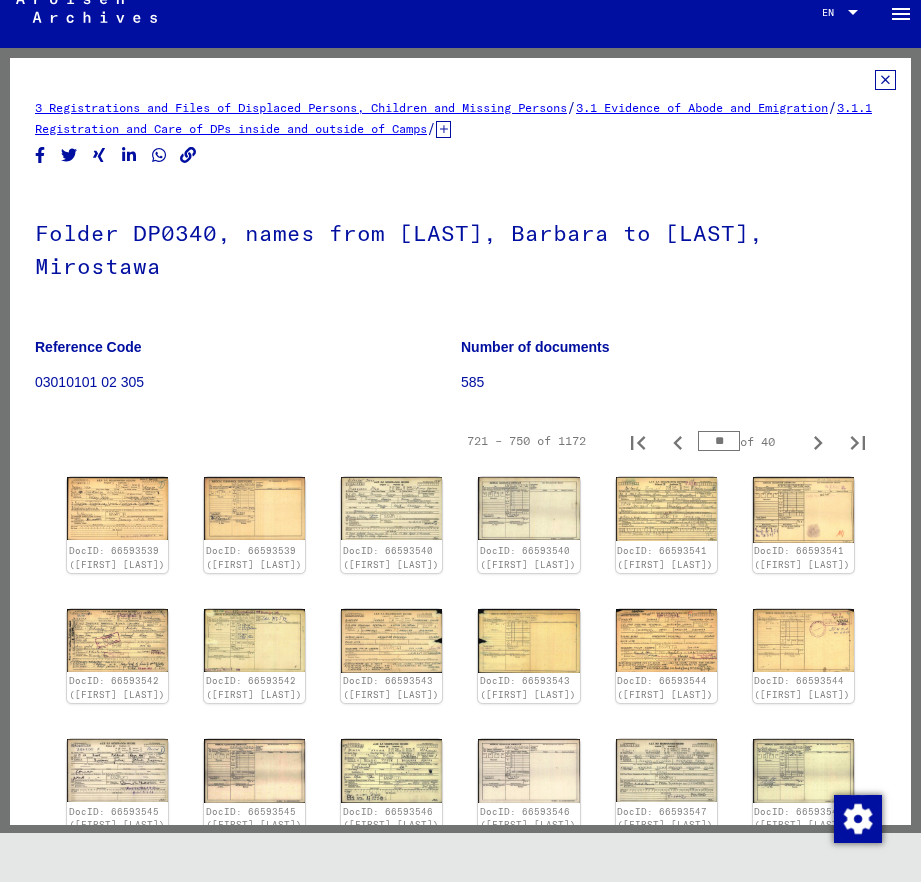 type on "**" 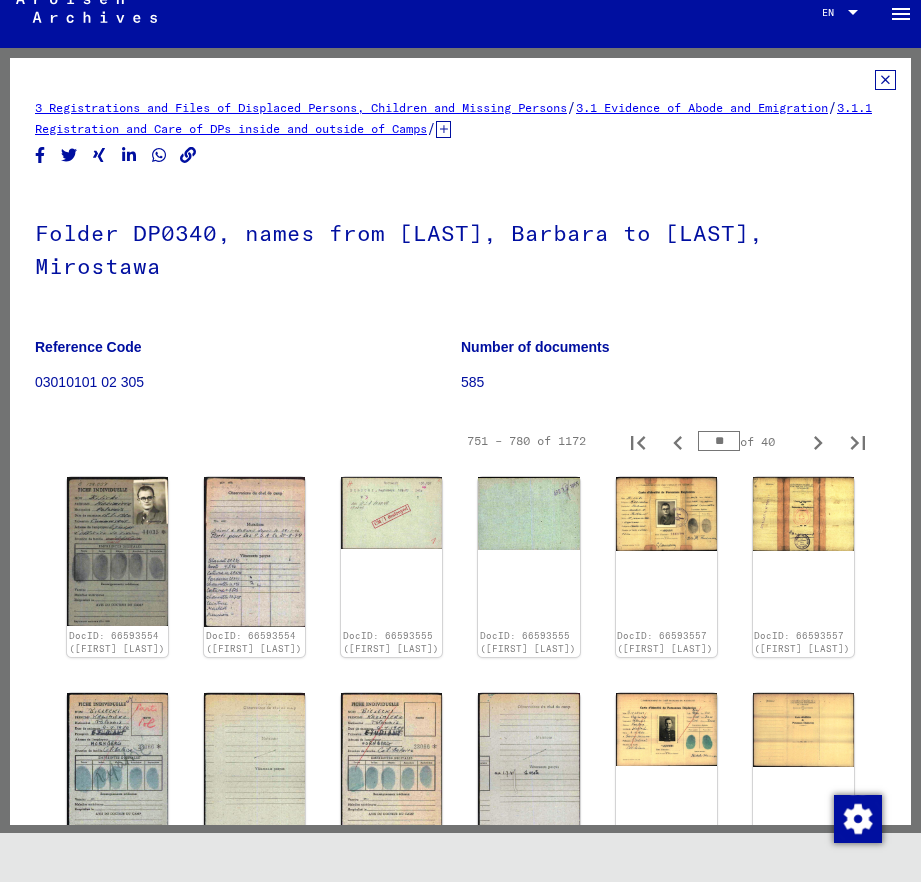type on "**" 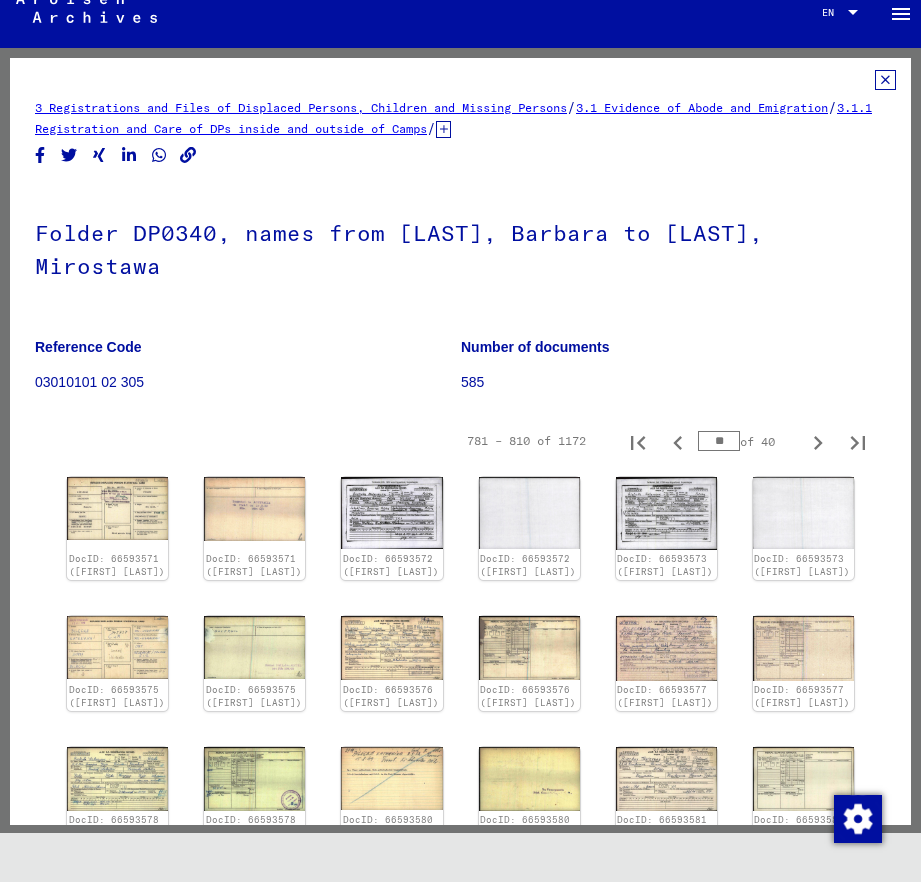 type on "**" 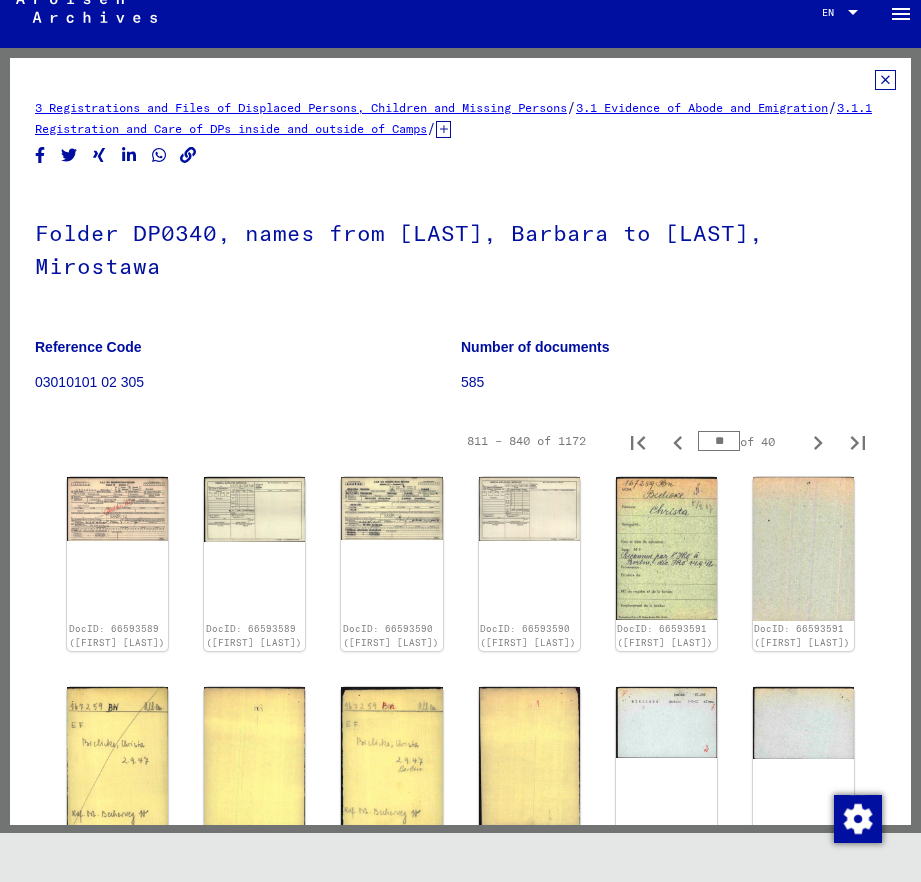 type on "**" 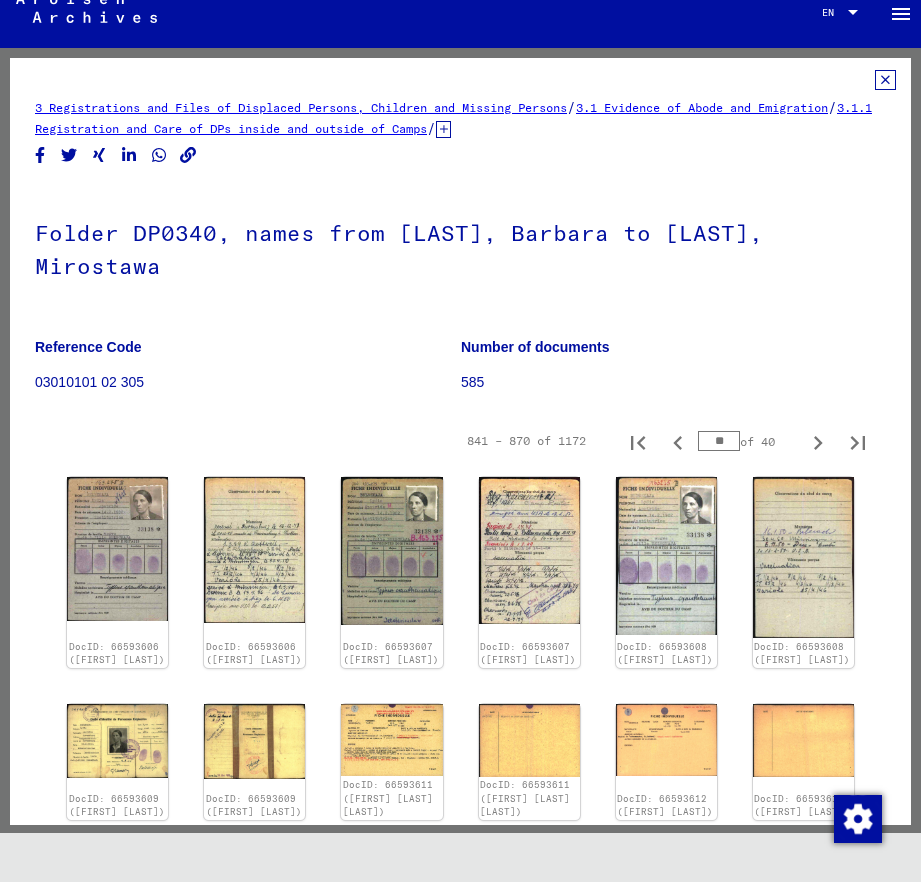 type on "**" 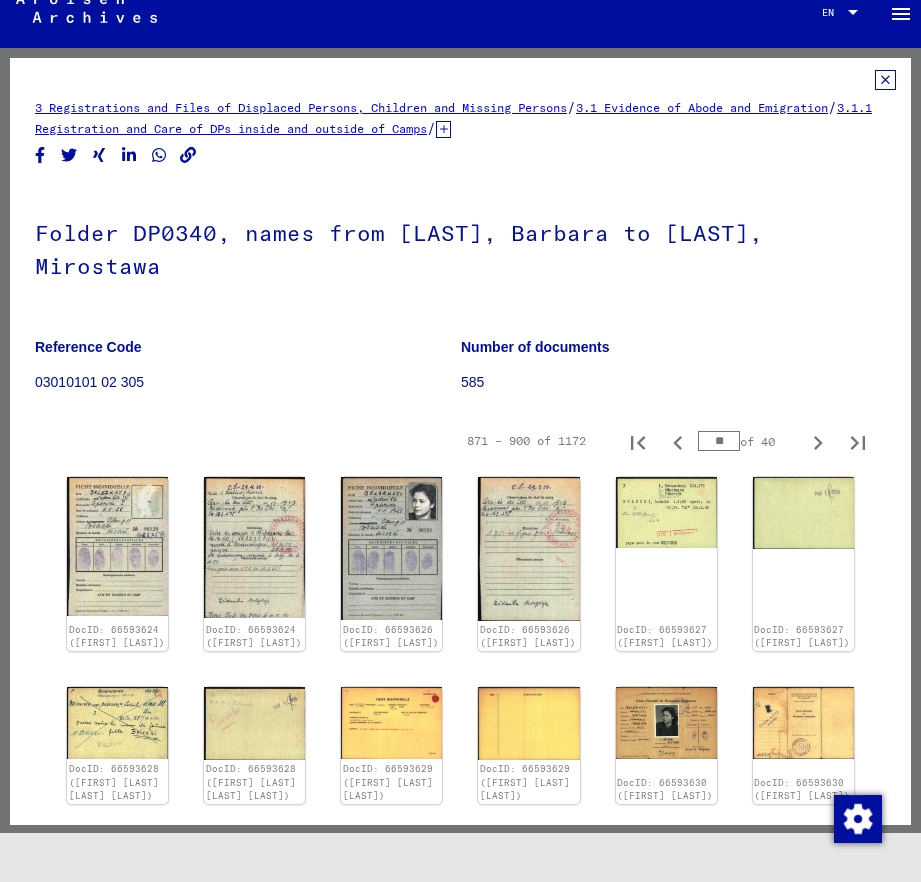 type on "**" 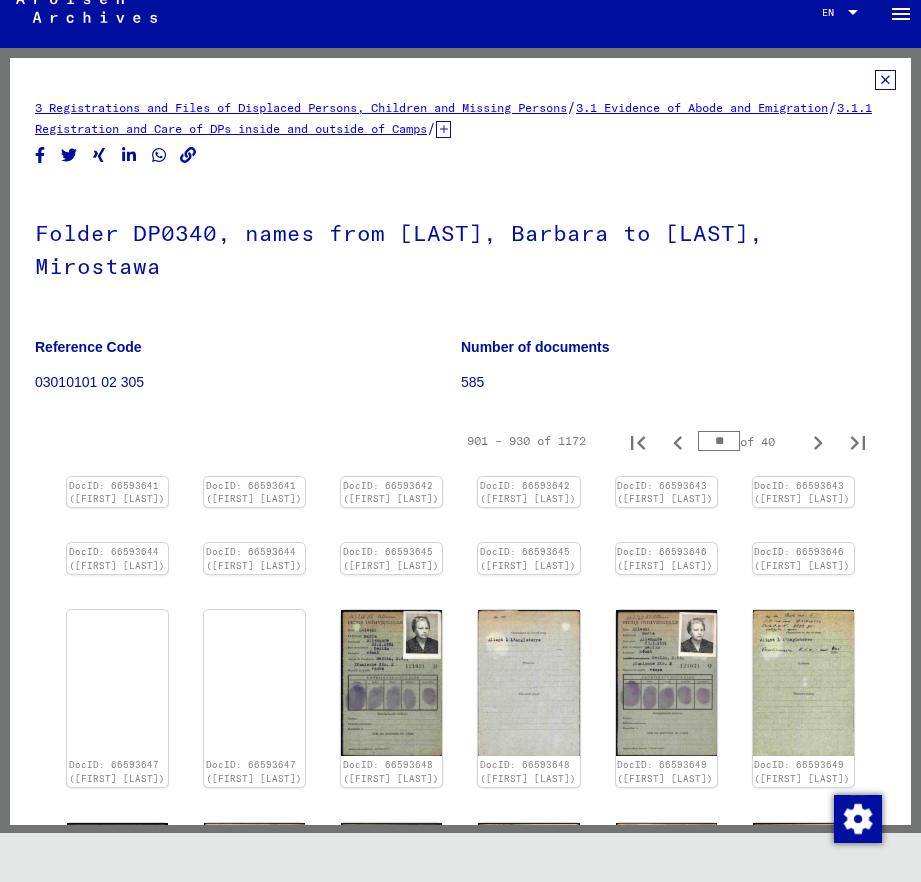 type on "**" 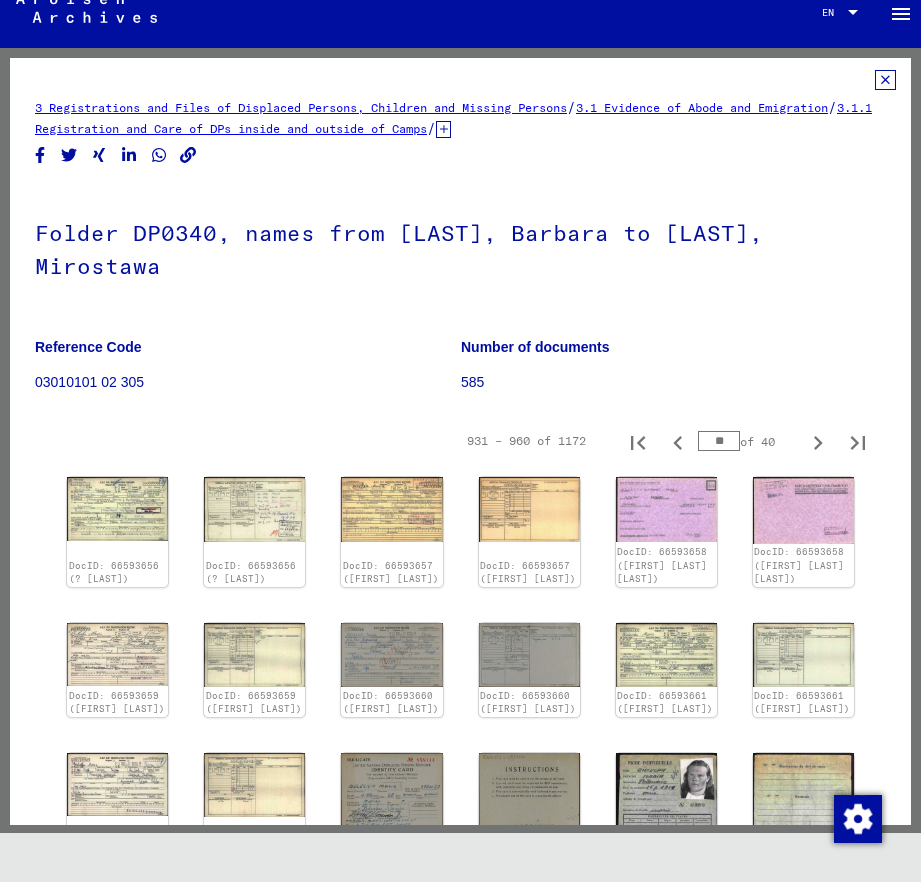 type on "**" 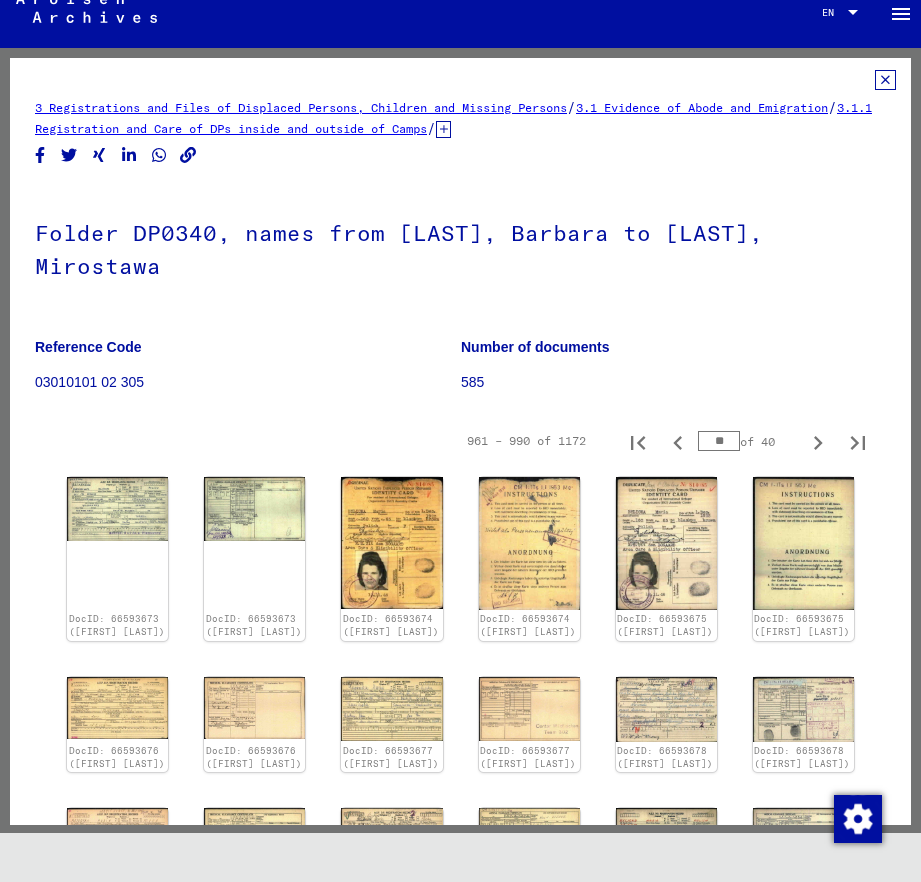 type on "**" 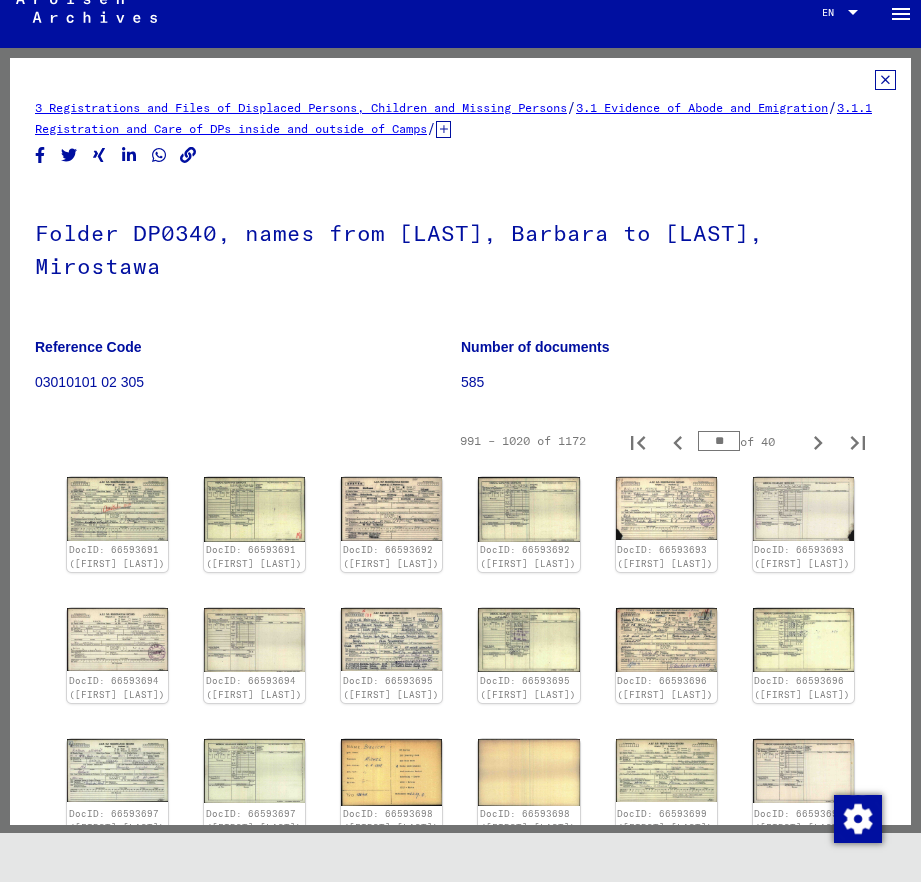 type on "**" 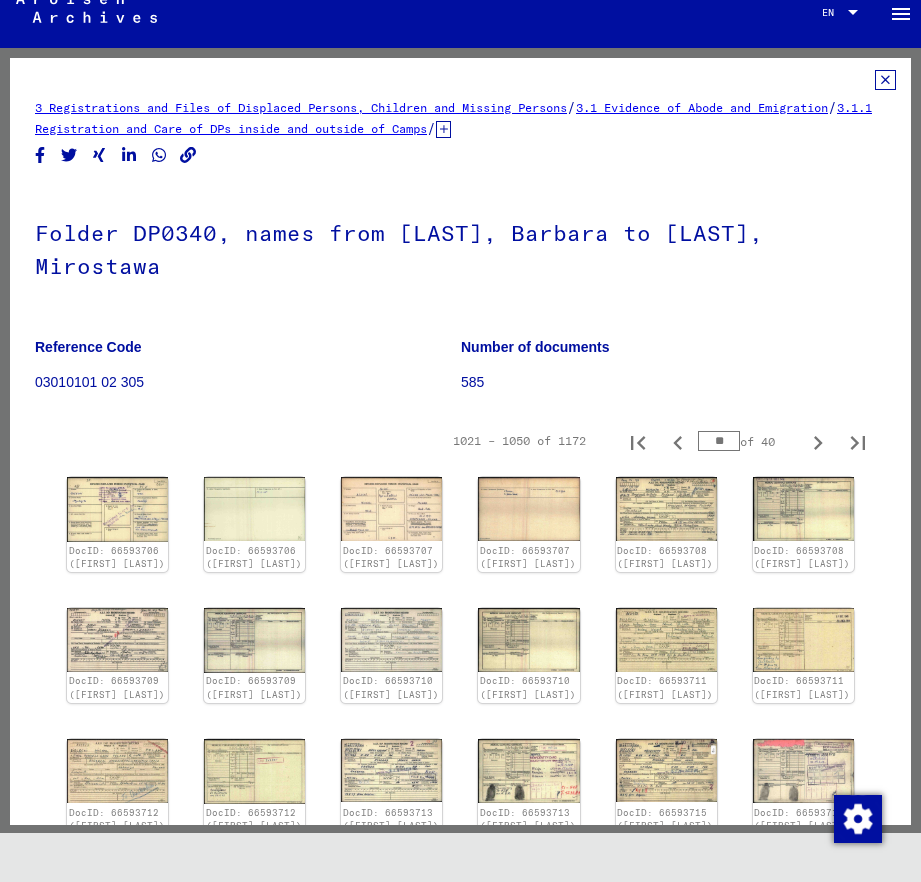 type on "**" 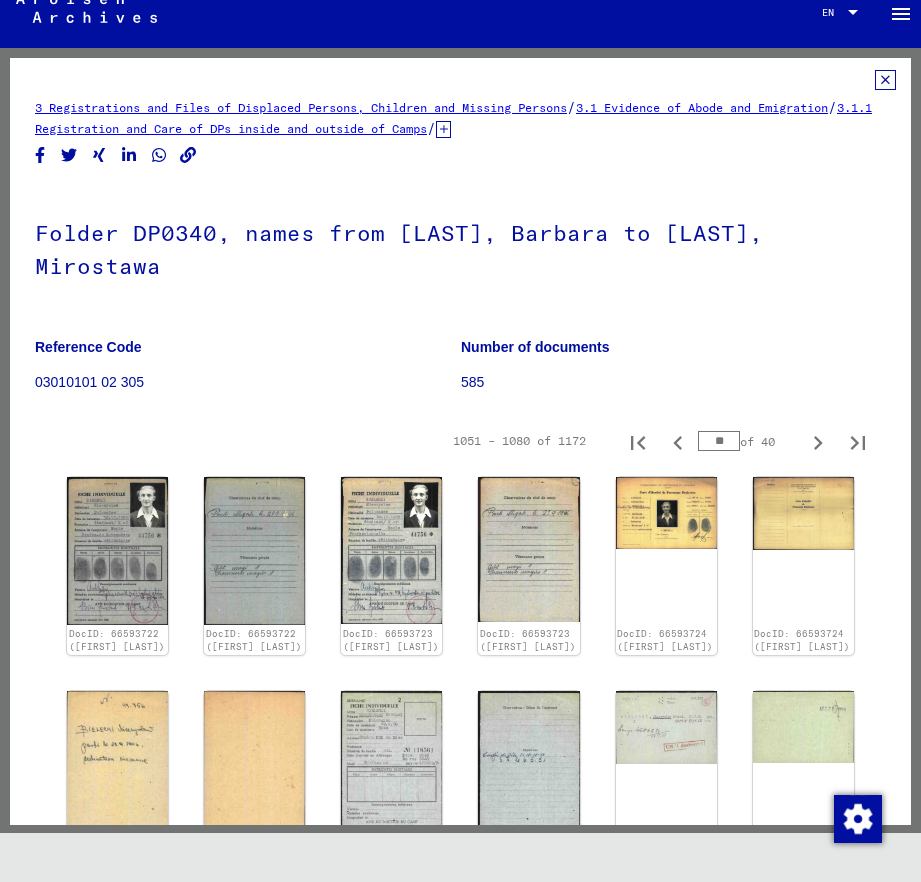 type on "**" 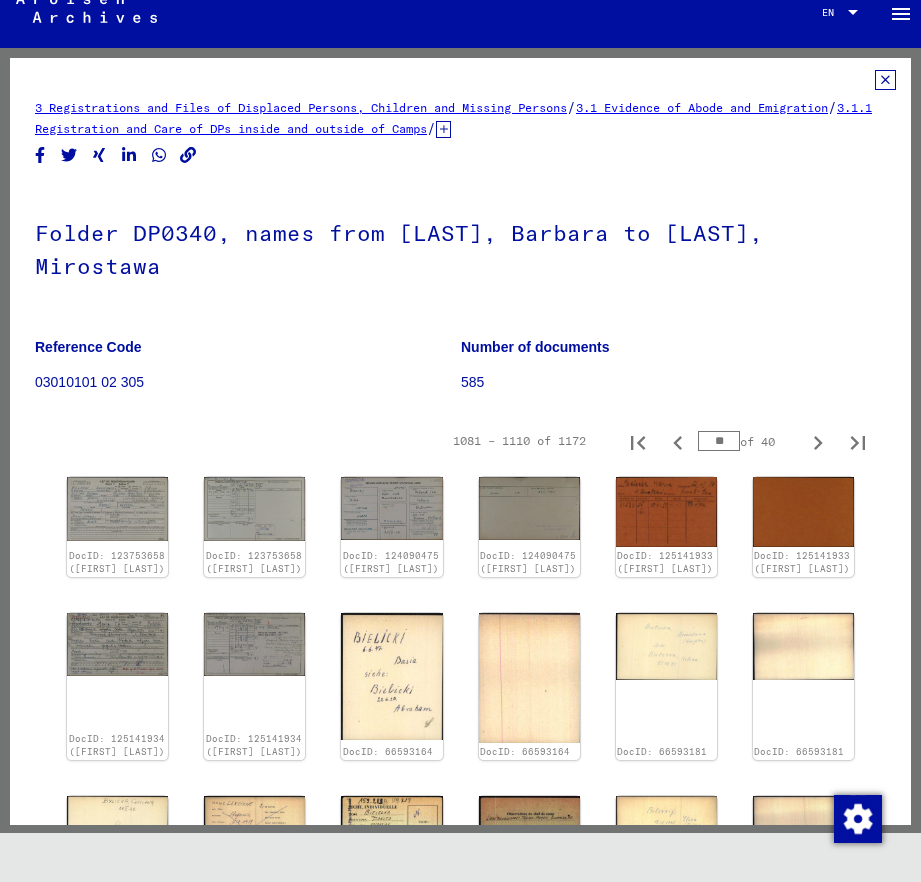 type on "**" 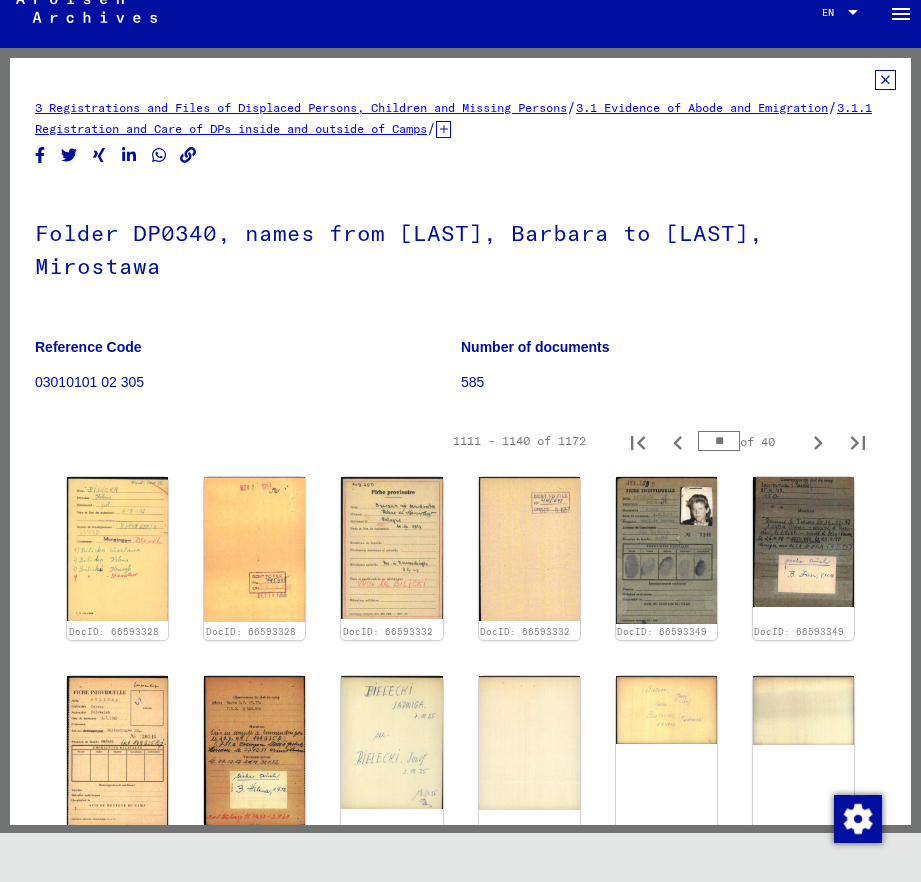 type on "**" 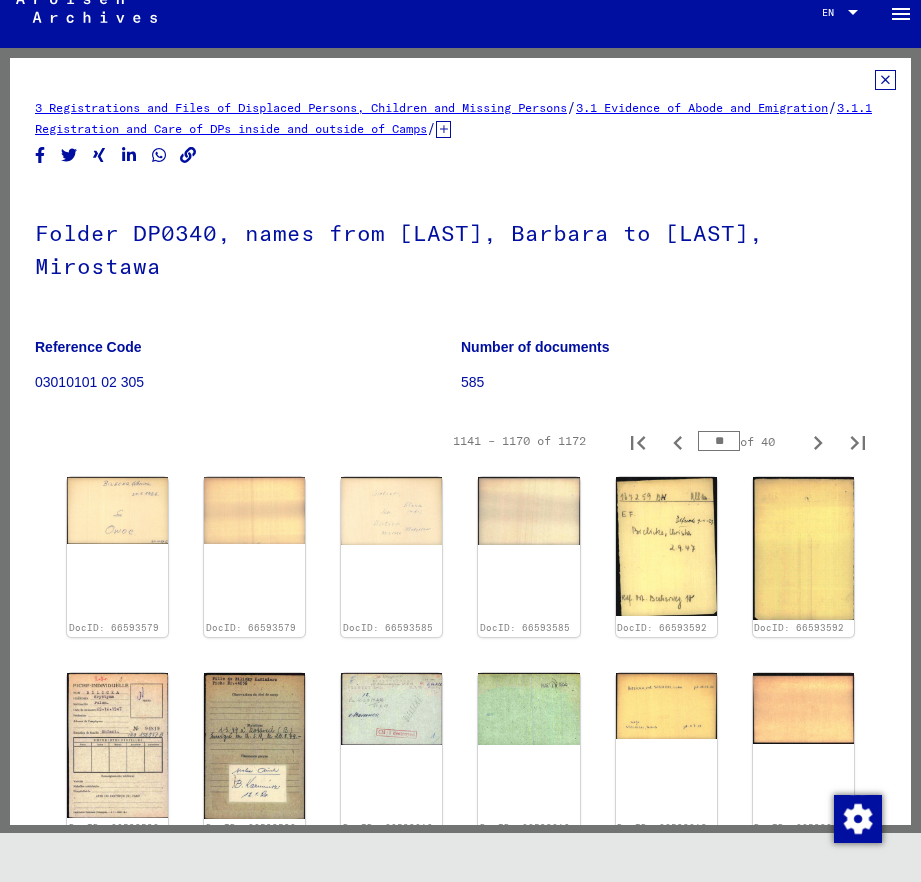 type on "**" 